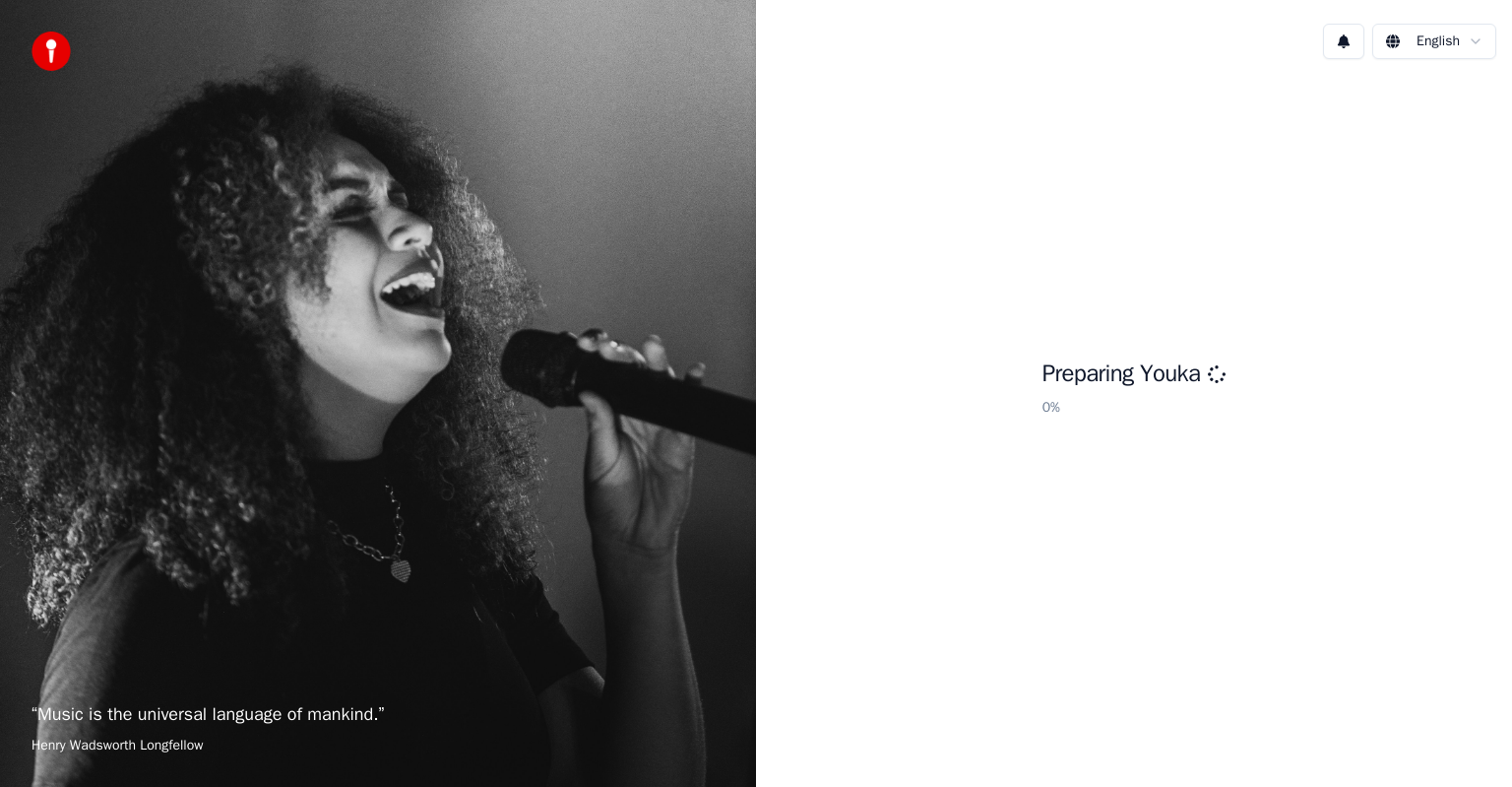 scroll, scrollTop: 0, scrollLeft: 0, axis: both 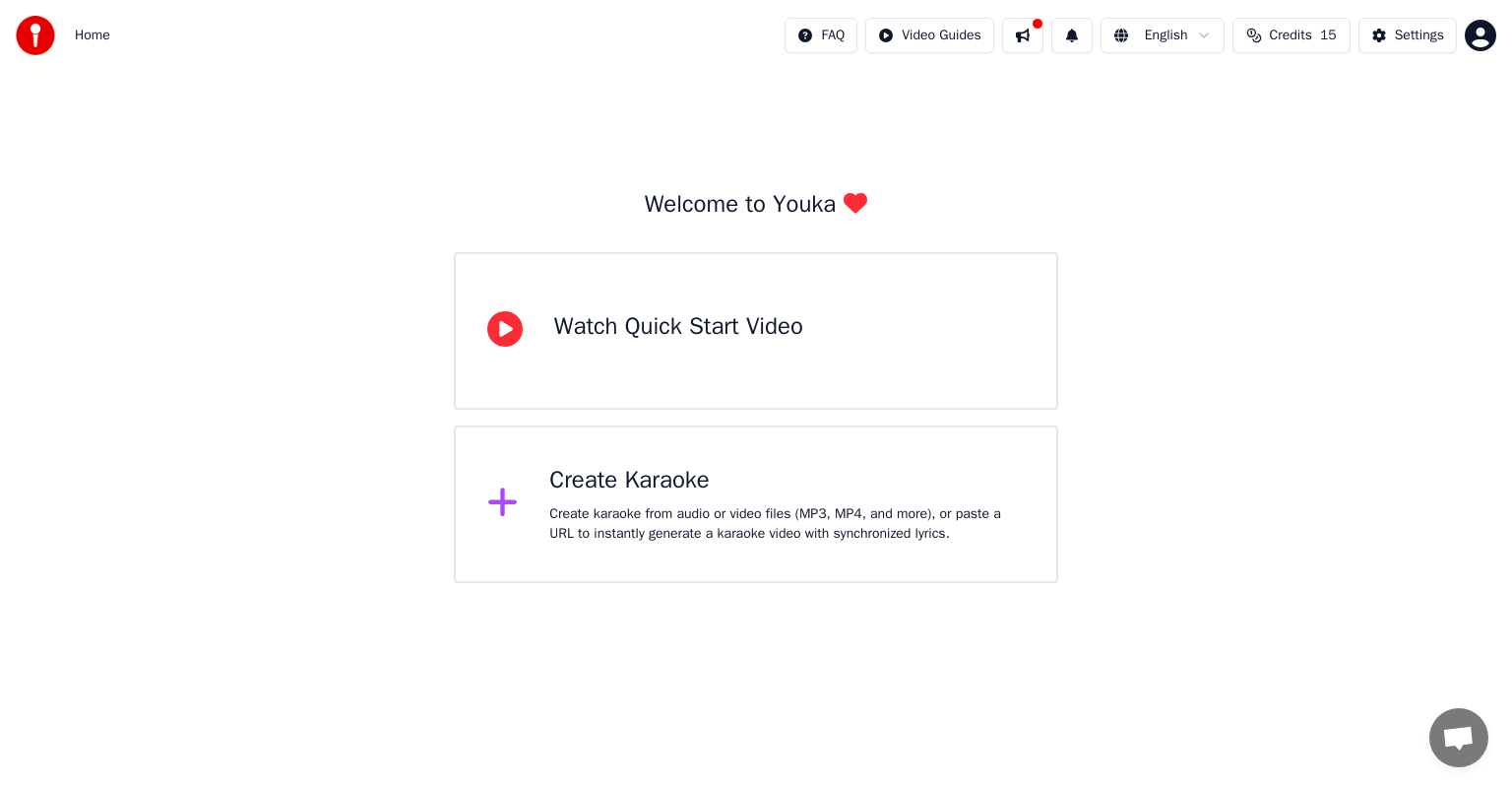 click on "Create Karaoke Create karaoke from audio or video files (MP3, MP4, and more), or paste a URL to instantly generate a karaoke video with synchronized lyrics." at bounding box center (787, 504) 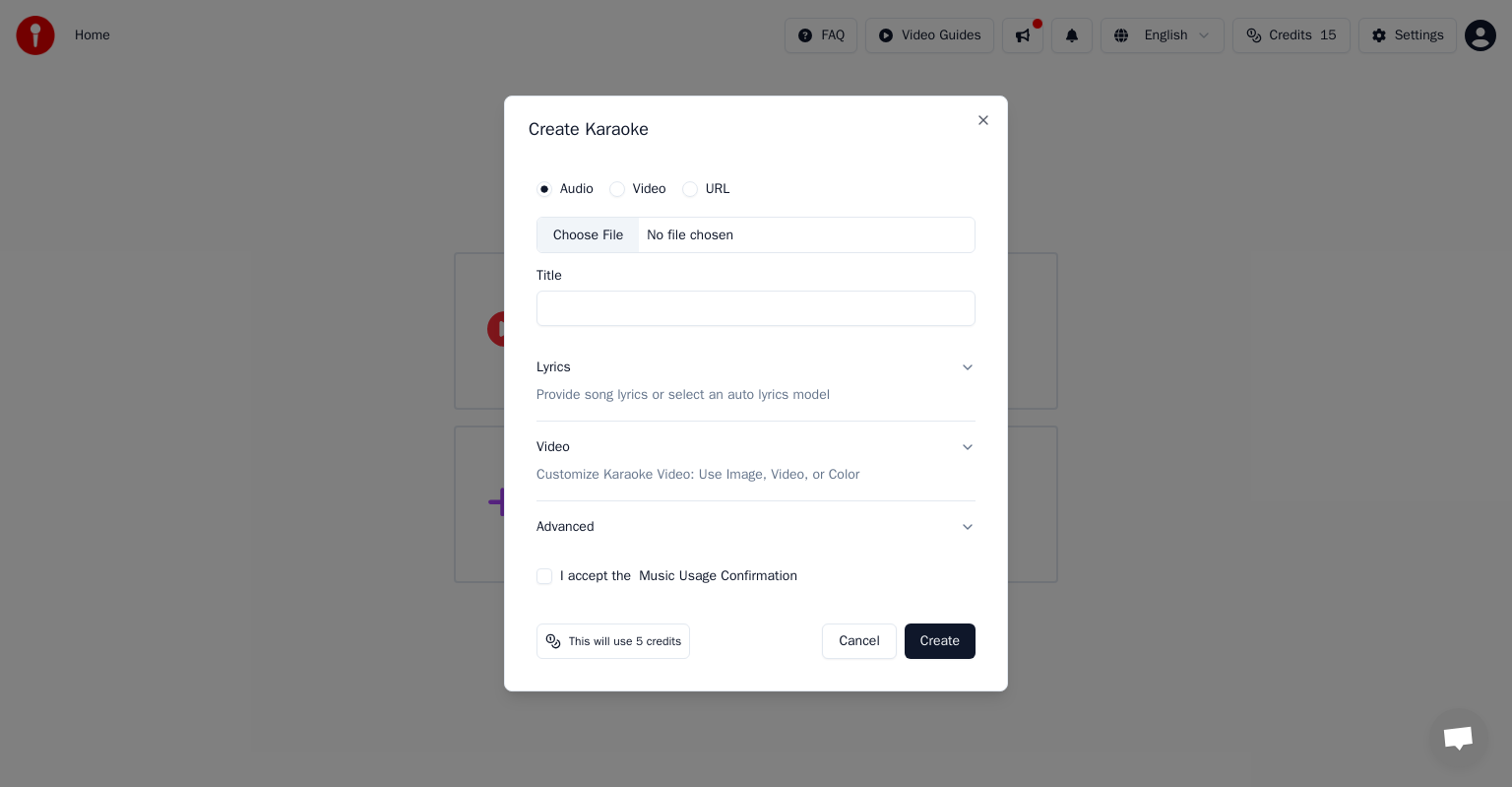 click on "Choose File" at bounding box center (588, 235) 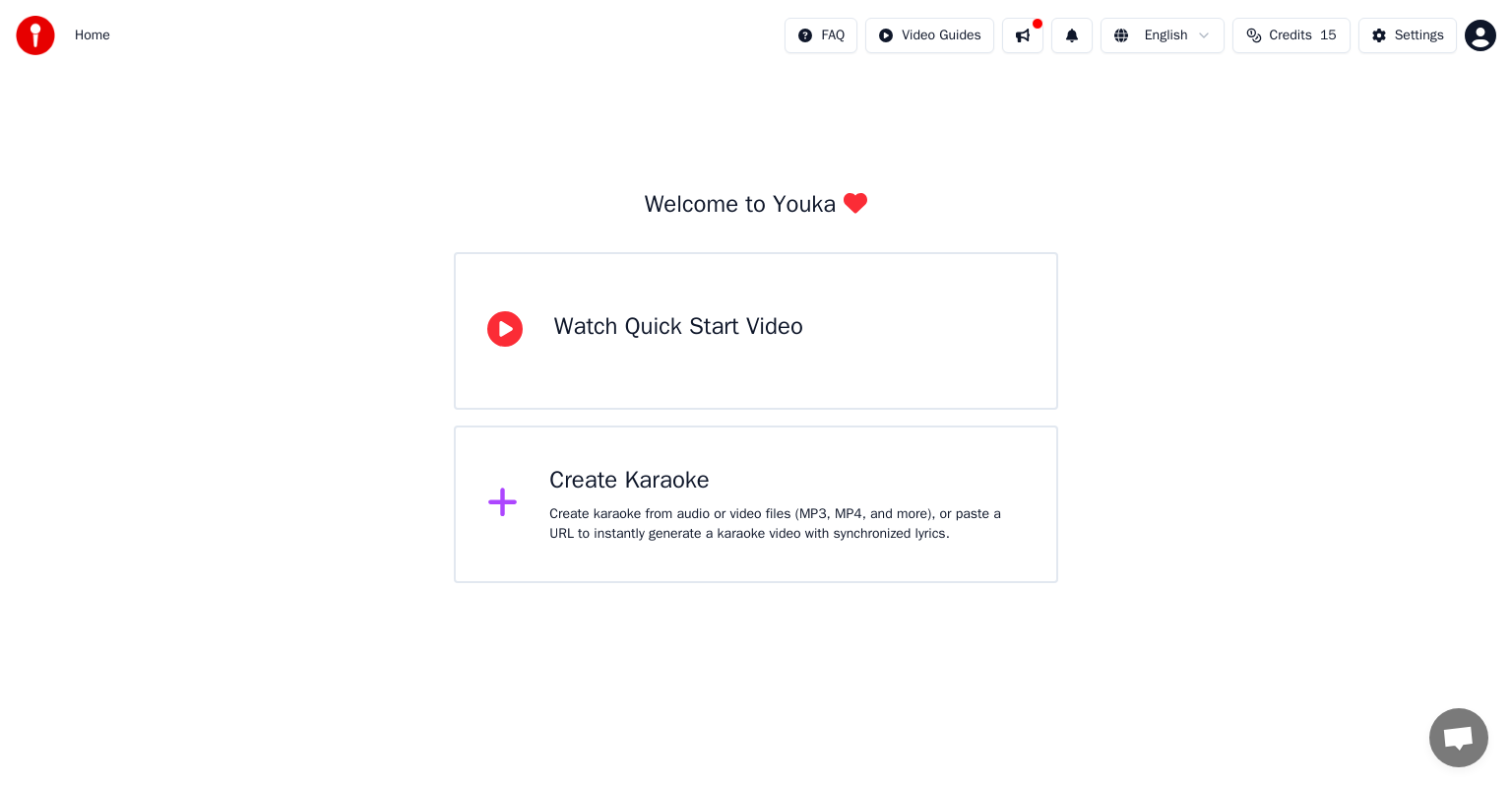 click on "Create karaoke from audio or video files (MP3, MP4, and more), or paste a URL to instantly generate a karaoke video with synchronized lyrics." at bounding box center (787, 524) 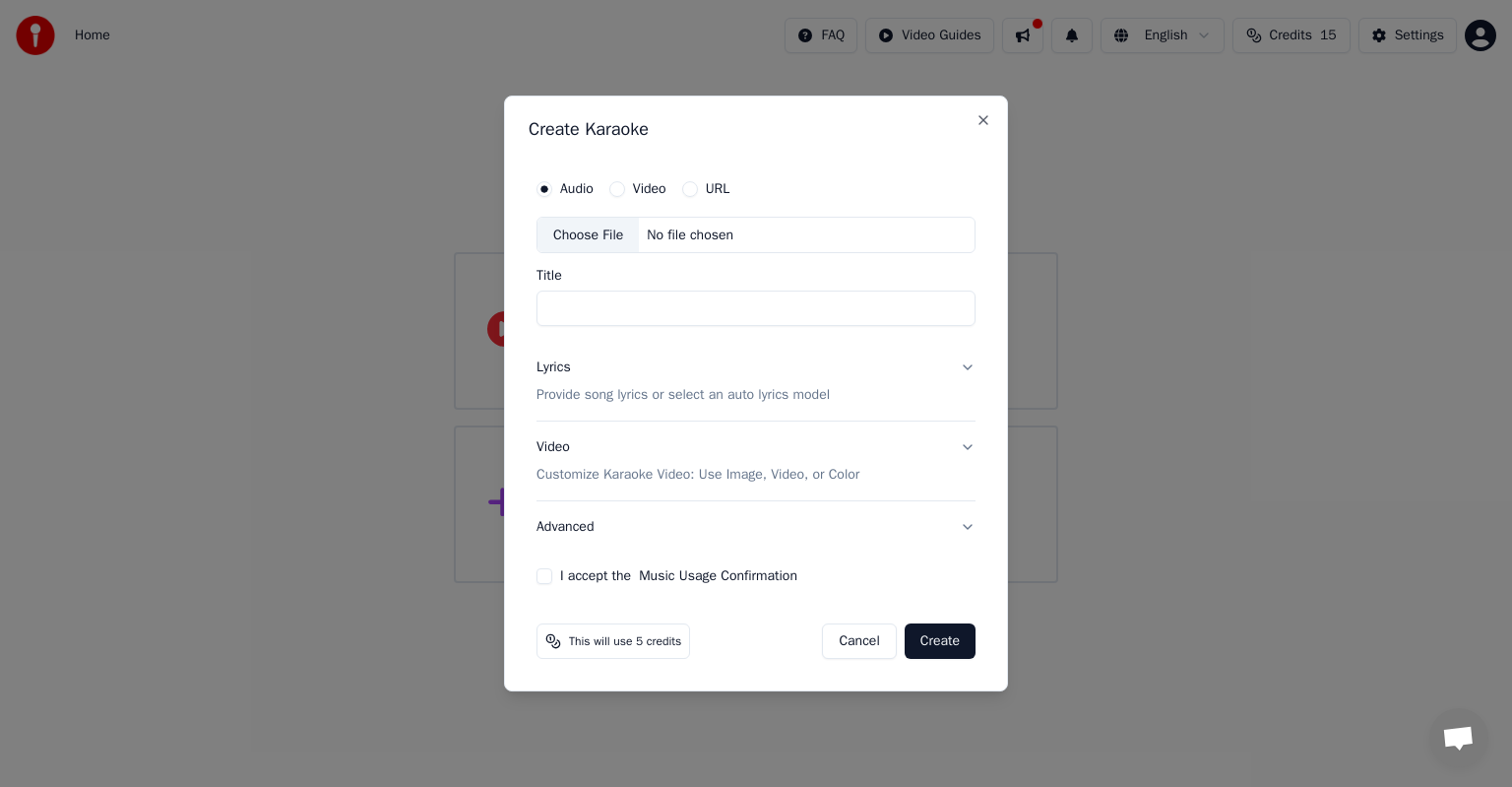 click on "Video" at bounding box center (650, 189) 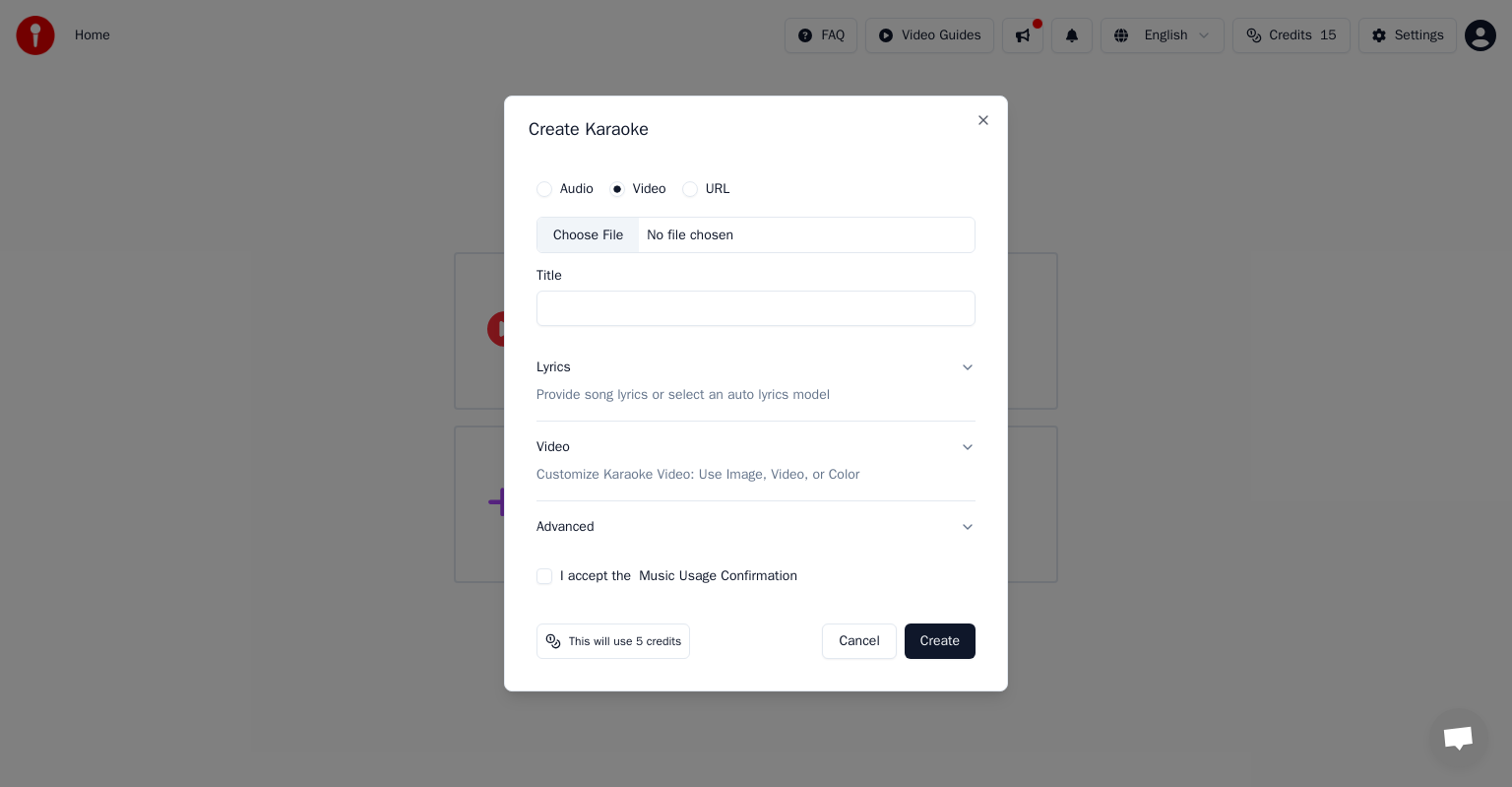 click on "Choose File" at bounding box center (588, 235) 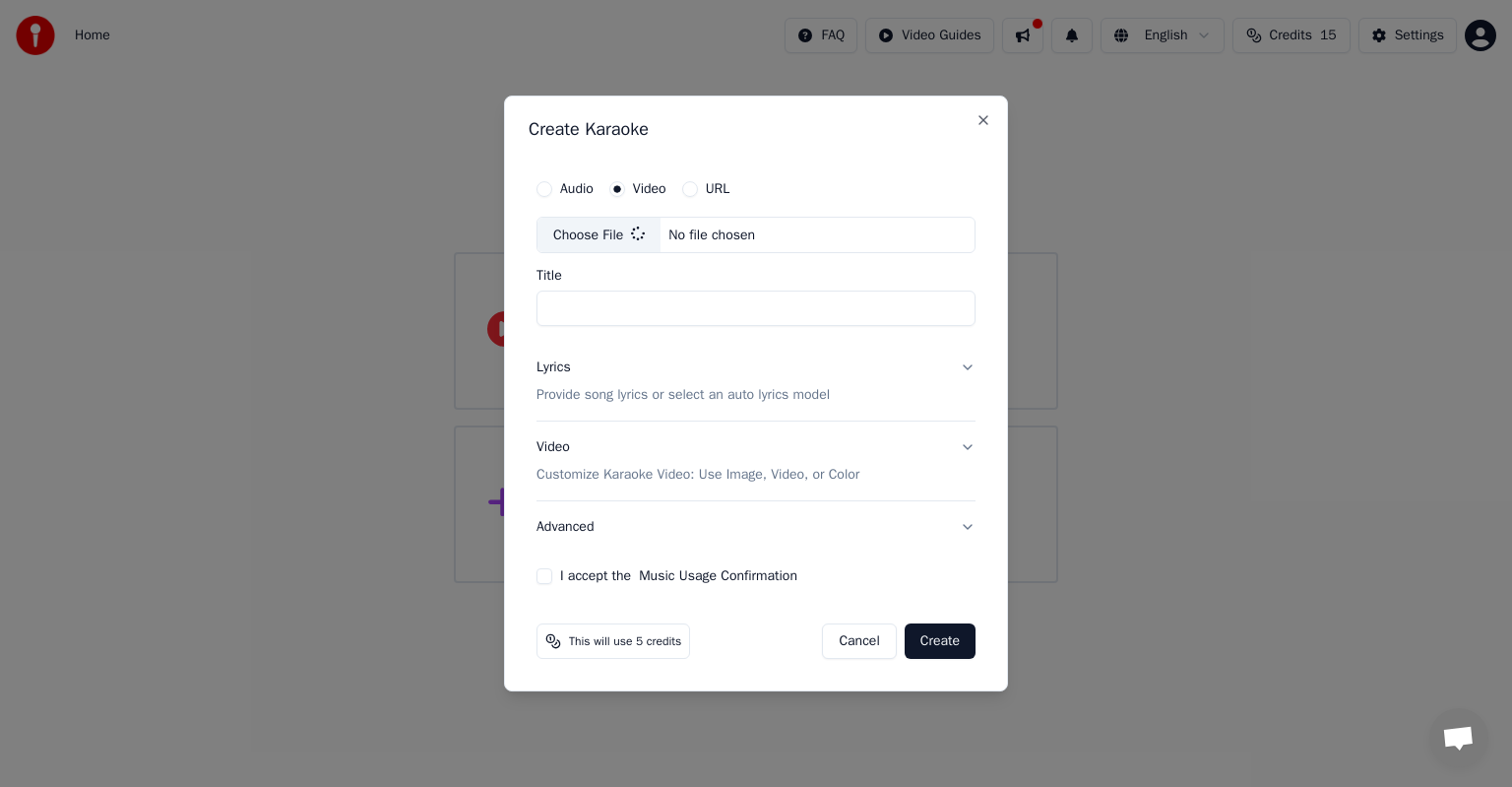 type on "**********" 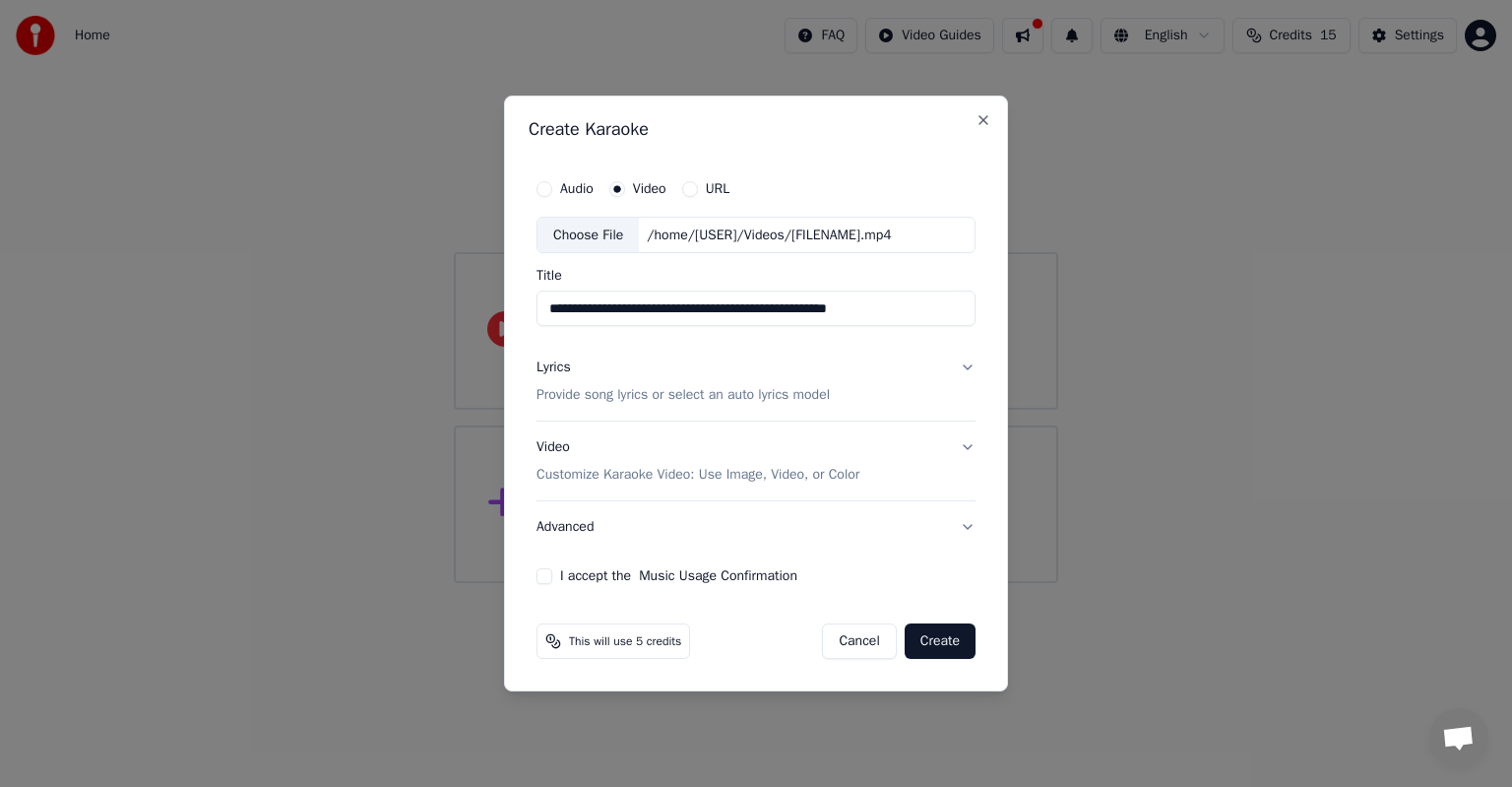 click on "Cancel" at bounding box center (858, 641) 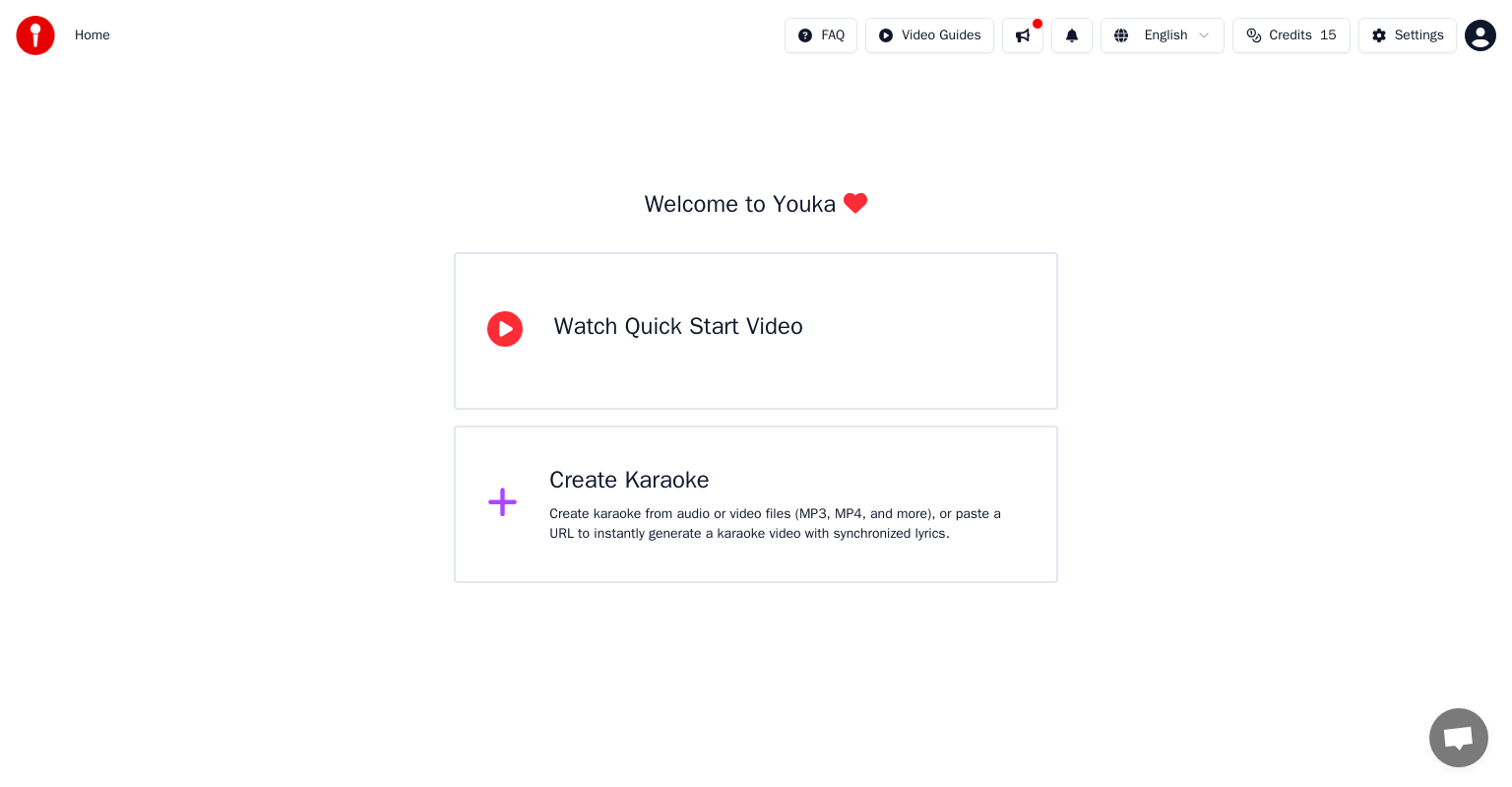 click on "Home FAQ Video Guides English Credits 15 Settings Welcome to Youka Watch Quick Start Video Create Karaoke Create karaoke from audio or video files (MP3, MP4, and more), or paste a URL to instantly generate a karaoke video with synchronized lyrics." at bounding box center [756, 292] 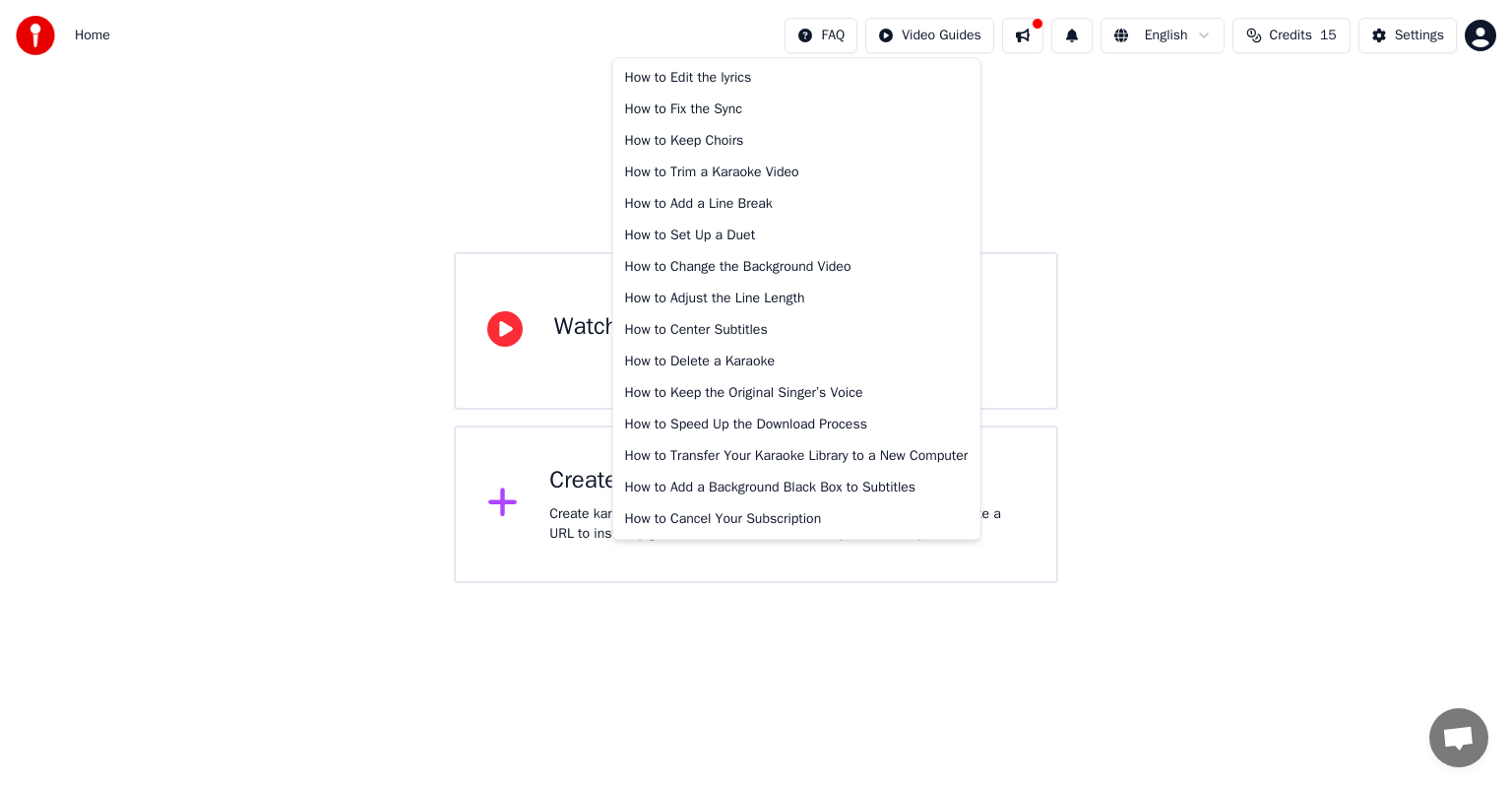 click on "Home FAQ Video Guides English Credits 15 Settings Welcome to Youka Watch Quick Start Video Create Karaoke Create karaoke from audio or video files (MP3, MP4, and more), or paste a URL to instantly generate a karaoke video with synchronized lyrics. How to Edit the lyrics How to Fix the Sync How to Keep Choirs How to Trim a Karaoke Video How to Add a Line Break How to Set Up a Duet How to Change the Background Video How to Adjust the Line Length How to Center Subtitles How to Delete a Karaoke How to Keep the Original Singer’s Voice How to Speed Up the Download Process How to Transfer Your Karaoke Library to a New Computer How to Add a Background Black Box to Subtitles How to Cancel Your Subscription" at bounding box center [756, 292] 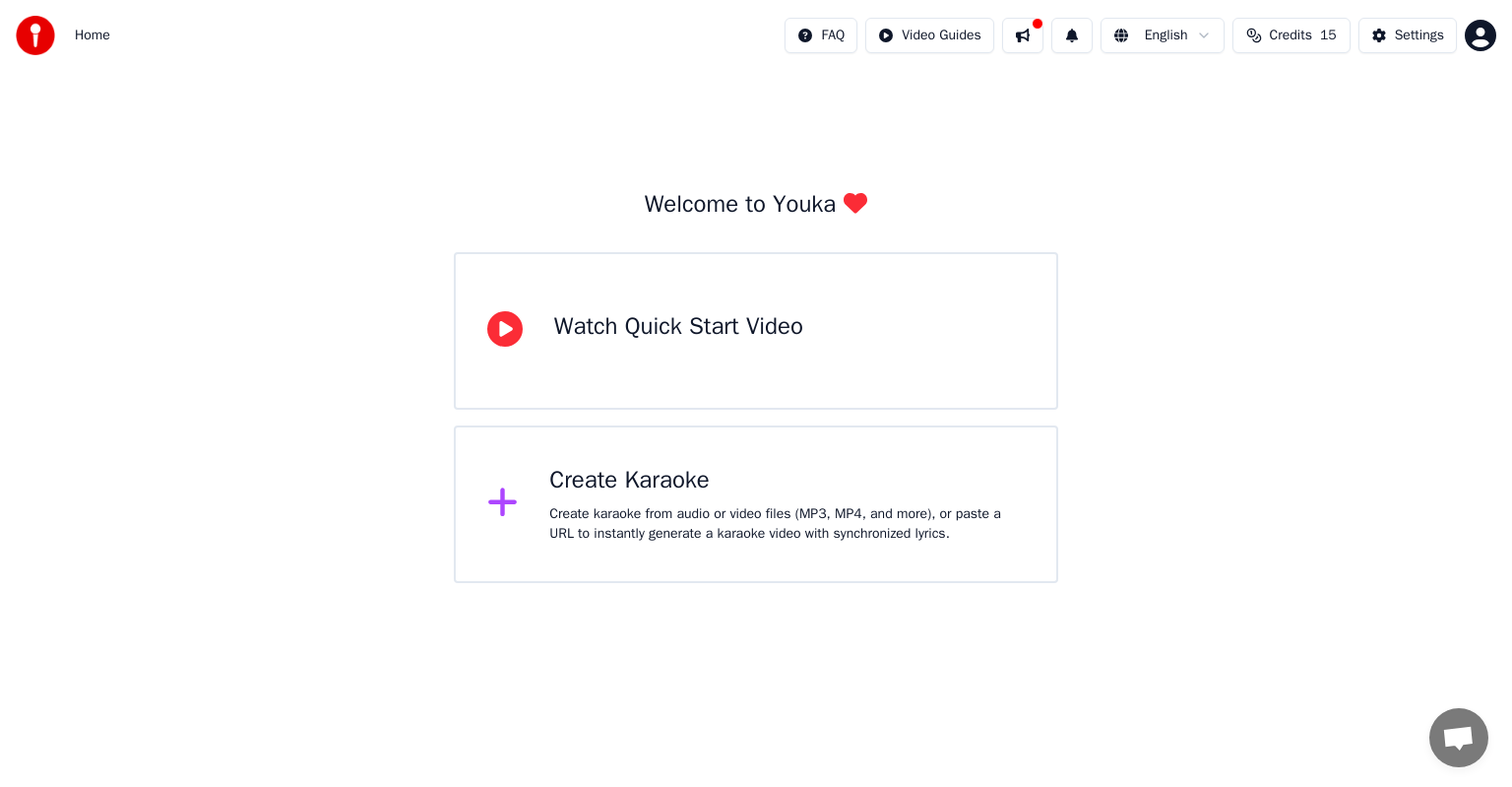 click on "Home FAQ Video Guides English Credits 15 Settings Welcome to Youka Watch Quick Start Video Create Karaoke Create karaoke from audio or video files (MP3, MP4, and more), or paste a URL to instantly generate a karaoke video with synchronized lyrics." at bounding box center (756, 292) 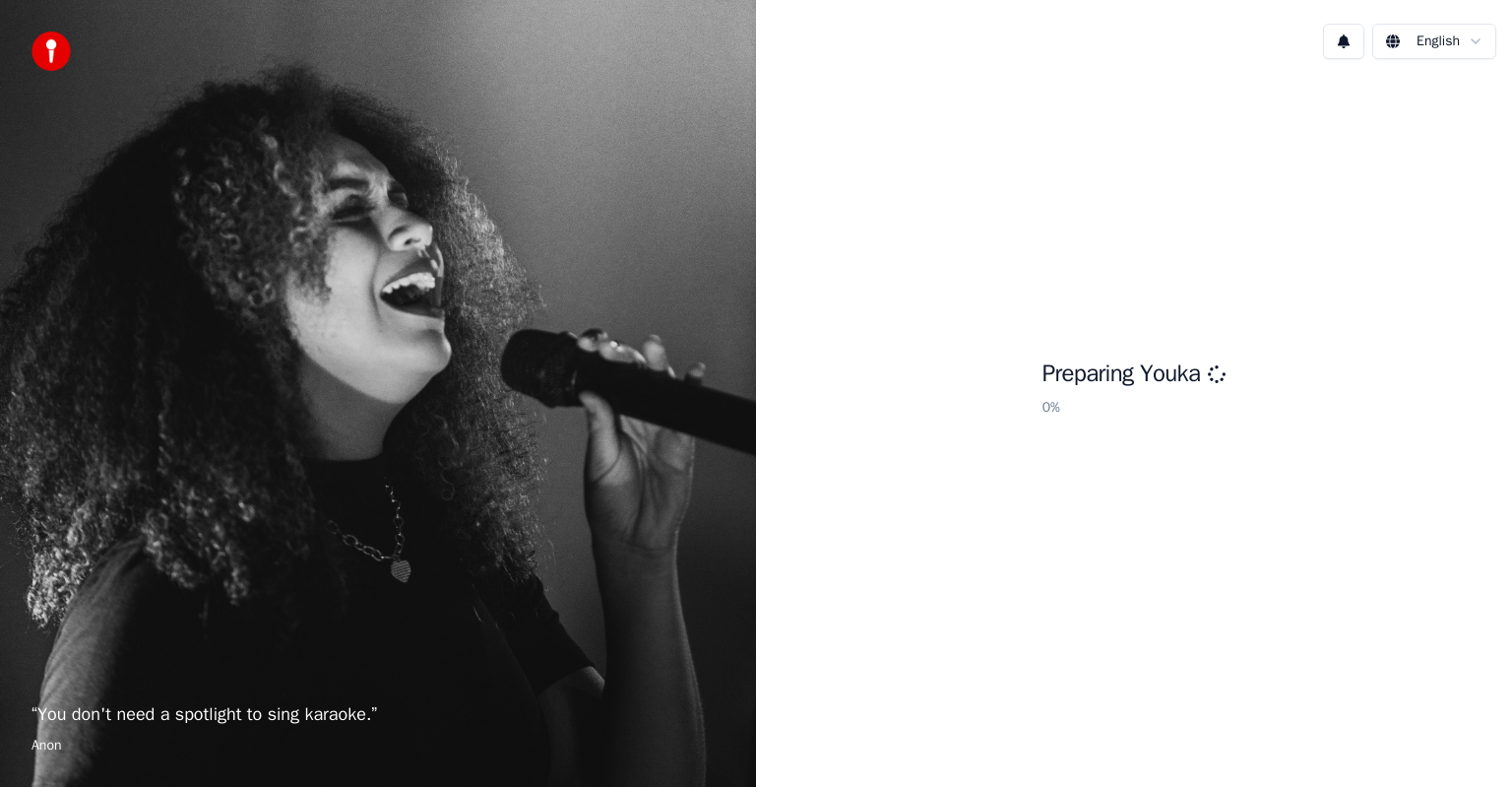 scroll, scrollTop: 0, scrollLeft: 0, axis: both 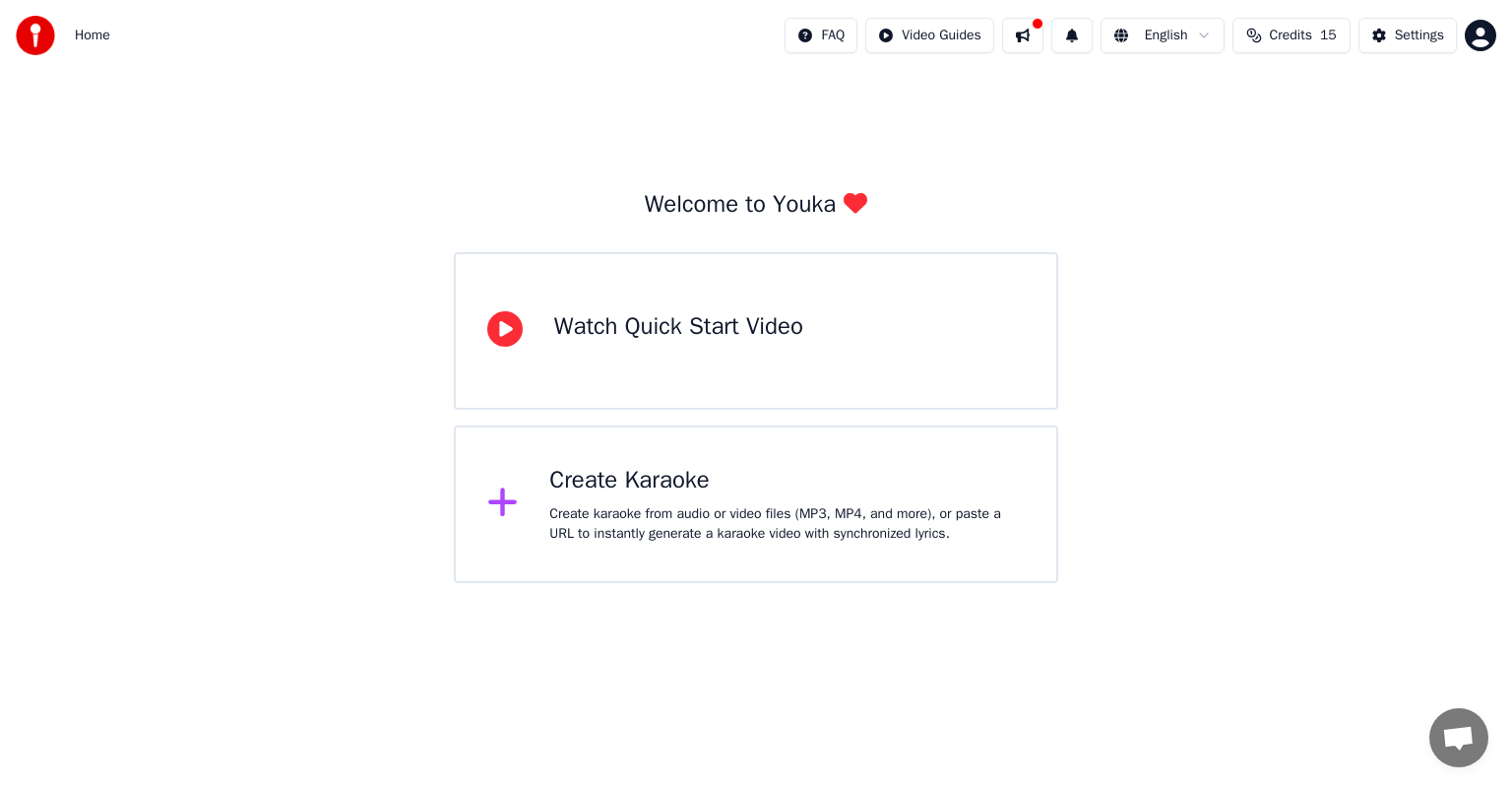 click on "Create Karaoke" at bounding box center (787, 481) 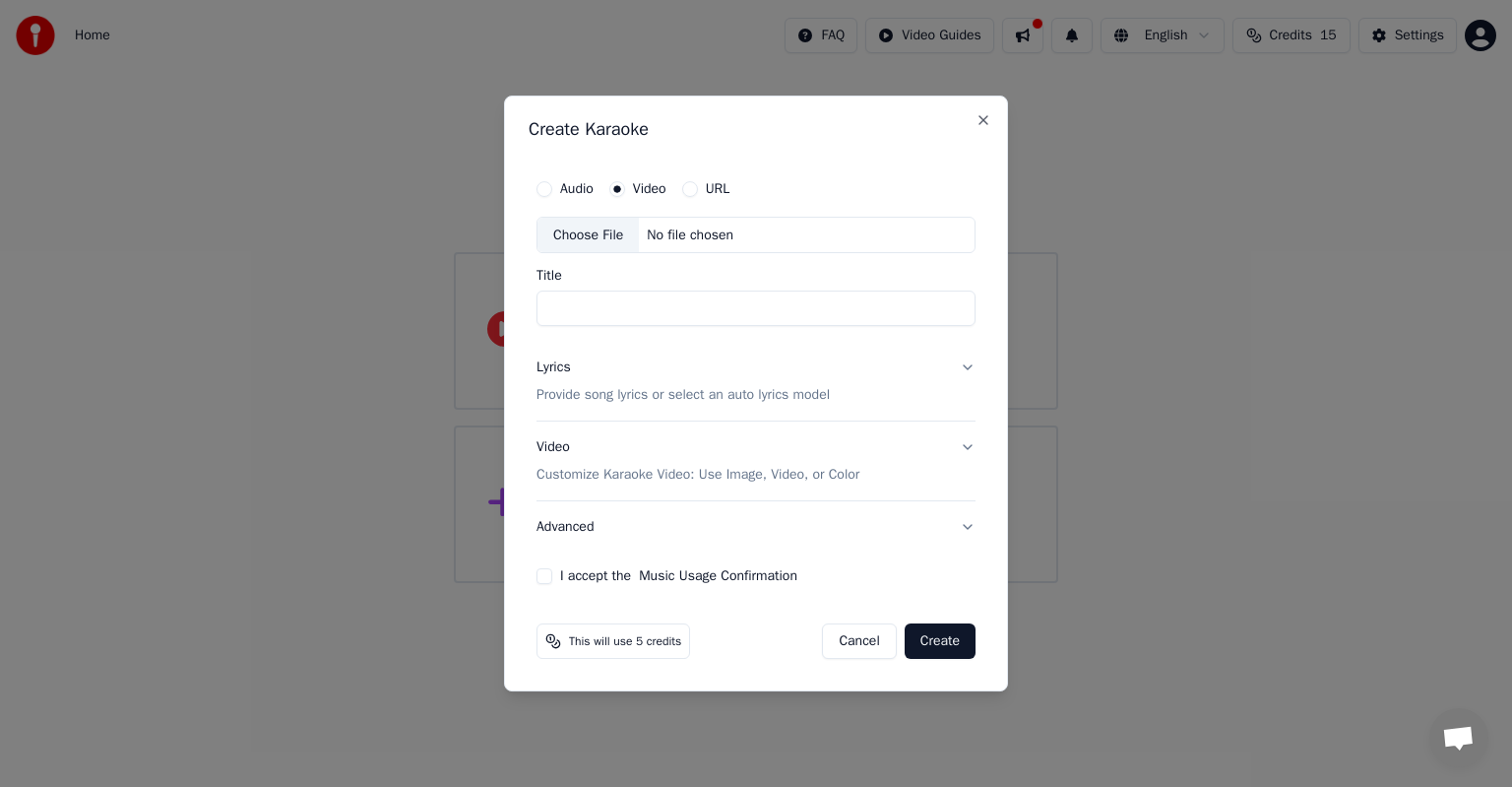 click on "Choose File" at bounding box center (588, 235) 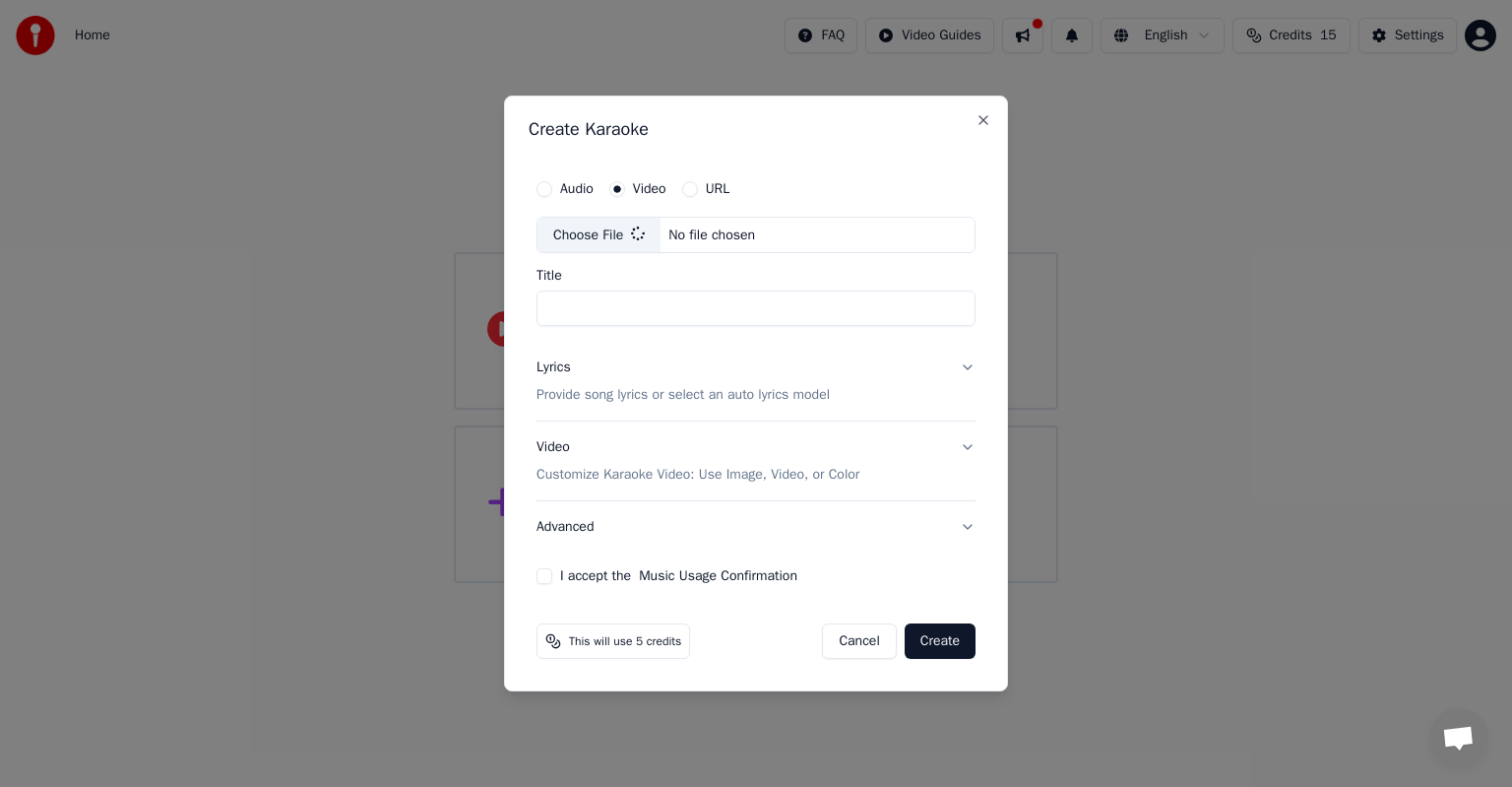 type on "**********" 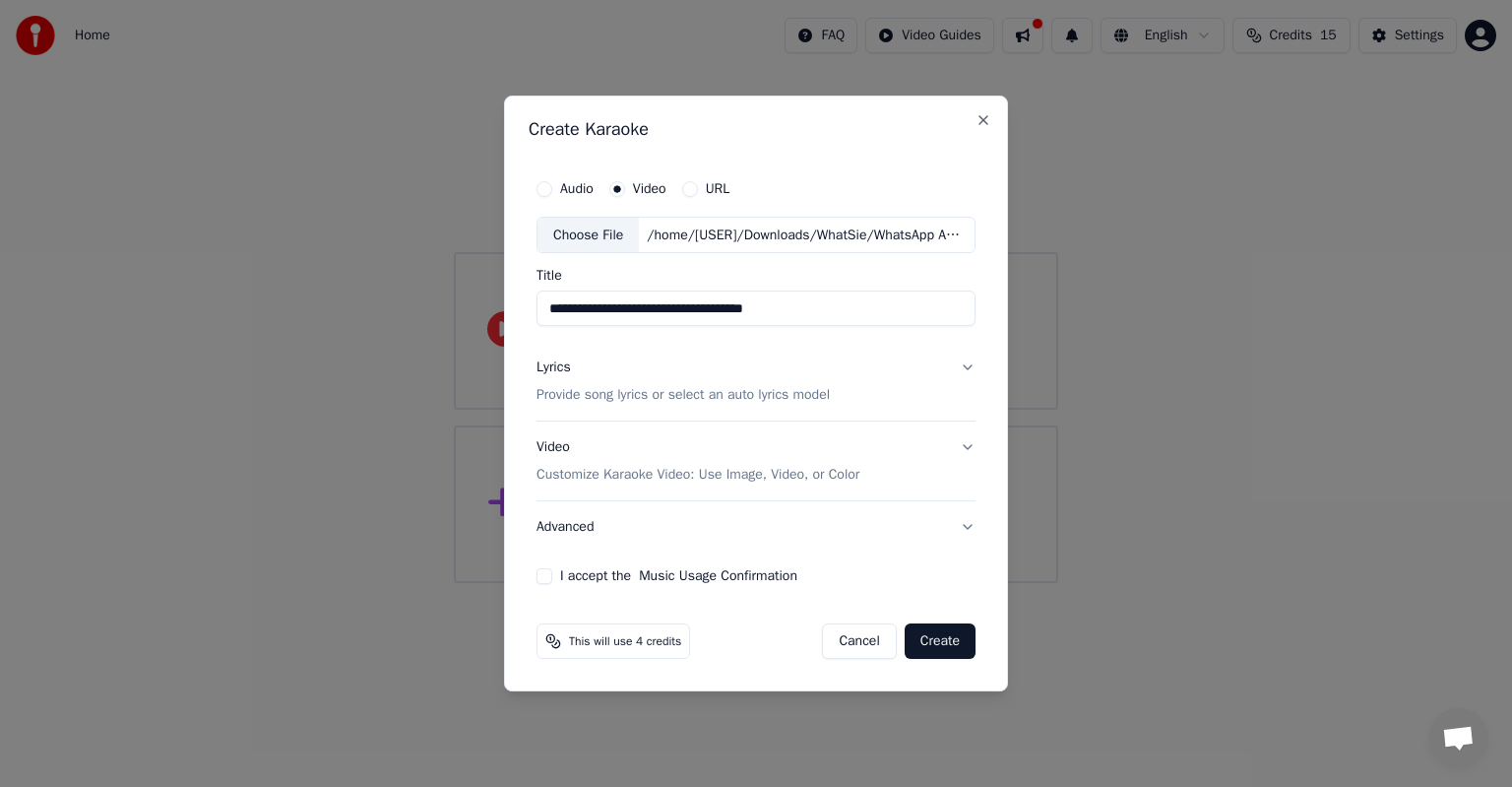 click on "Create" at bounding box center (940, 641) 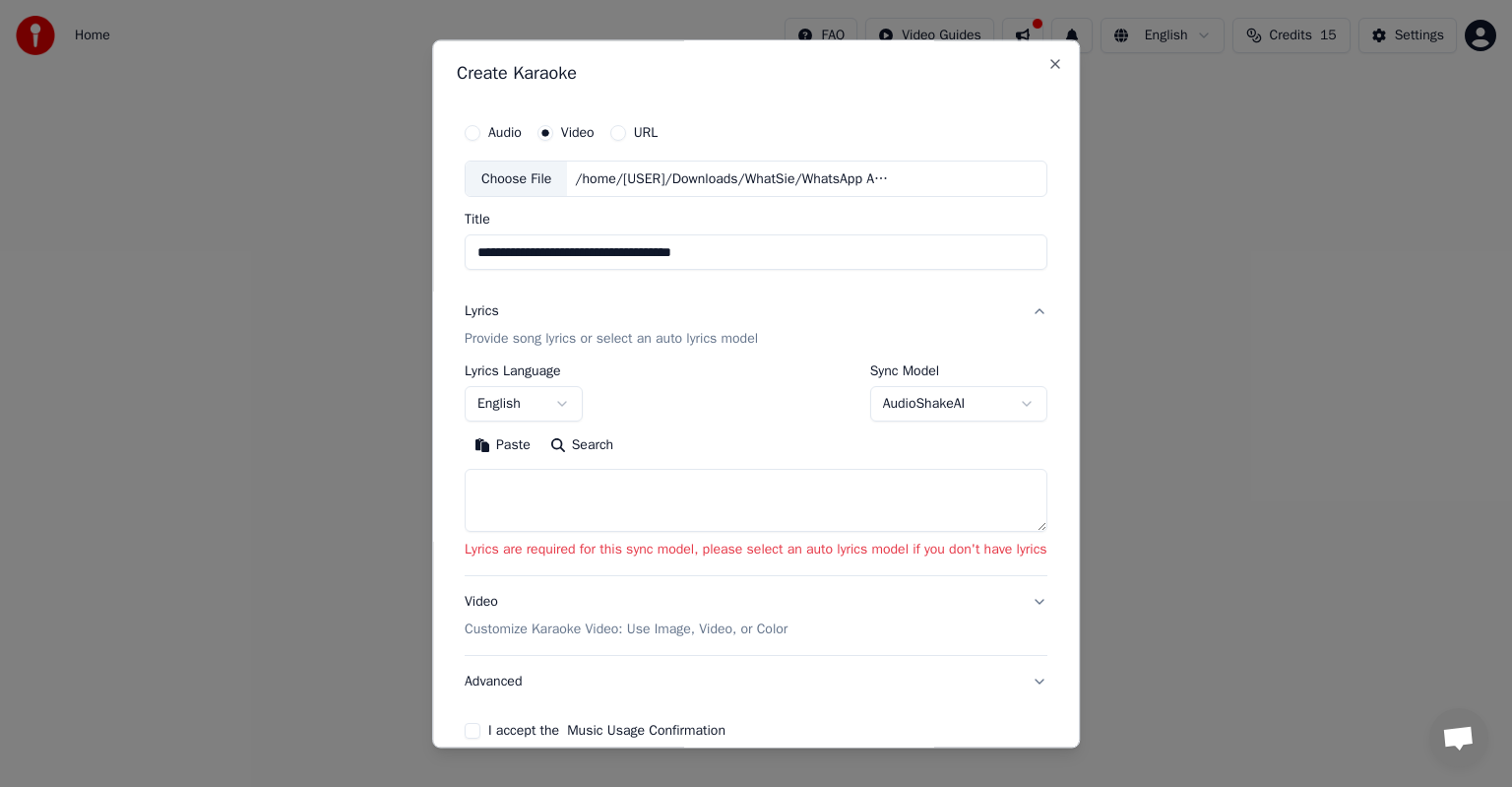 click on "Audio" at bounding box center [505, 133] 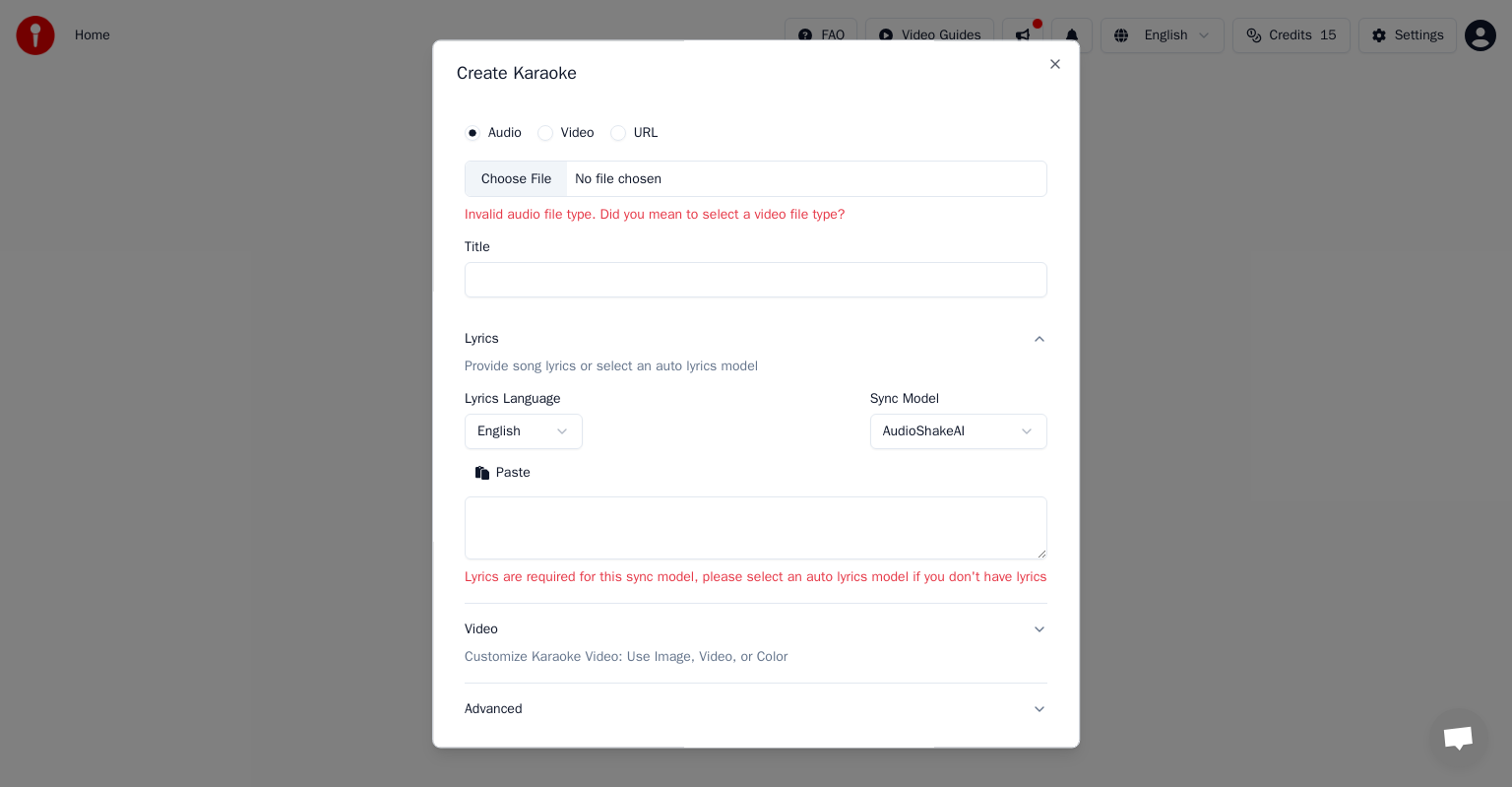 click on "Choose File" at bounding box center (516, 179) 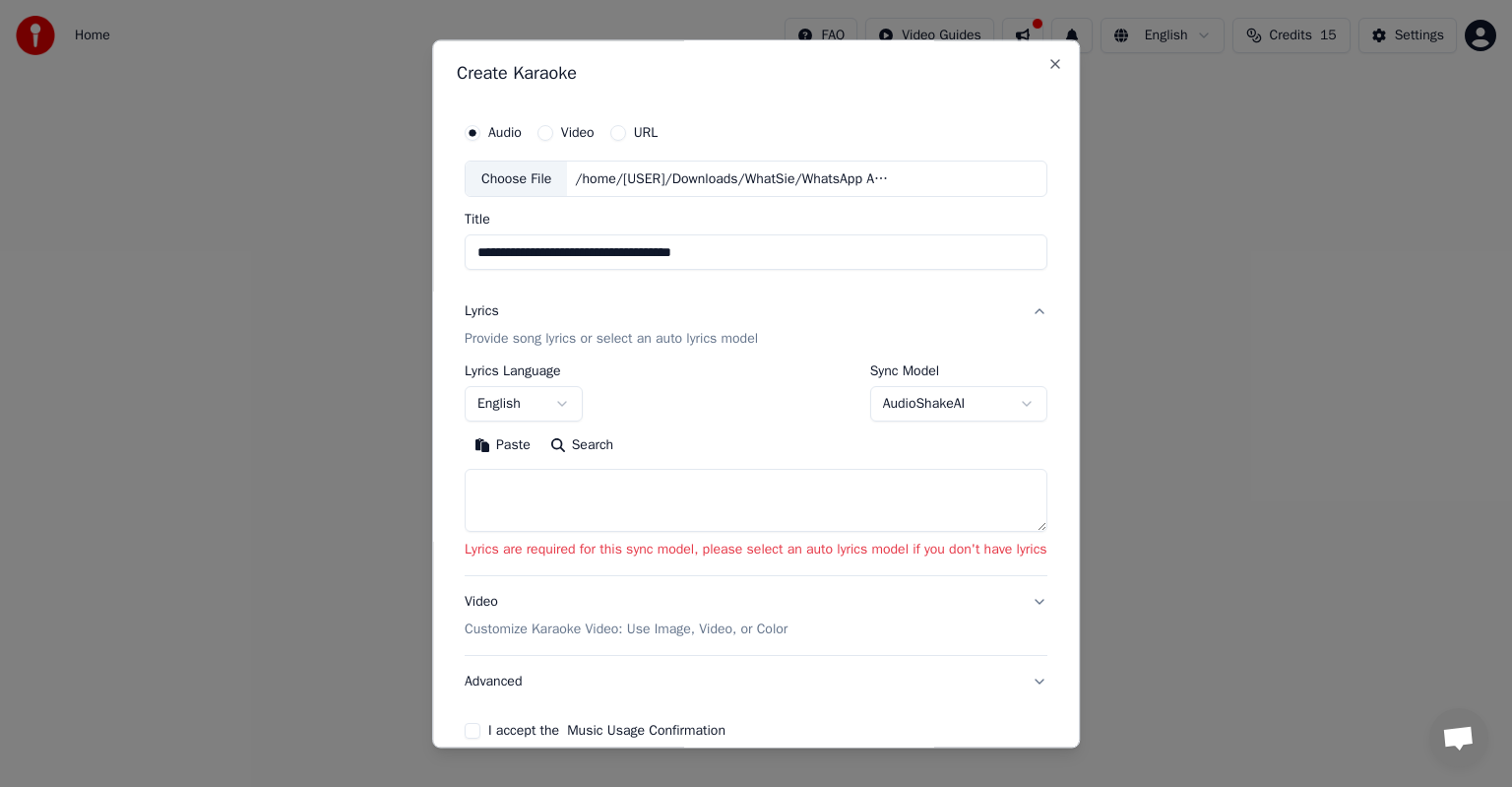 scroll, scrollTop: 125, scrollLeft: 0, axis: vertical 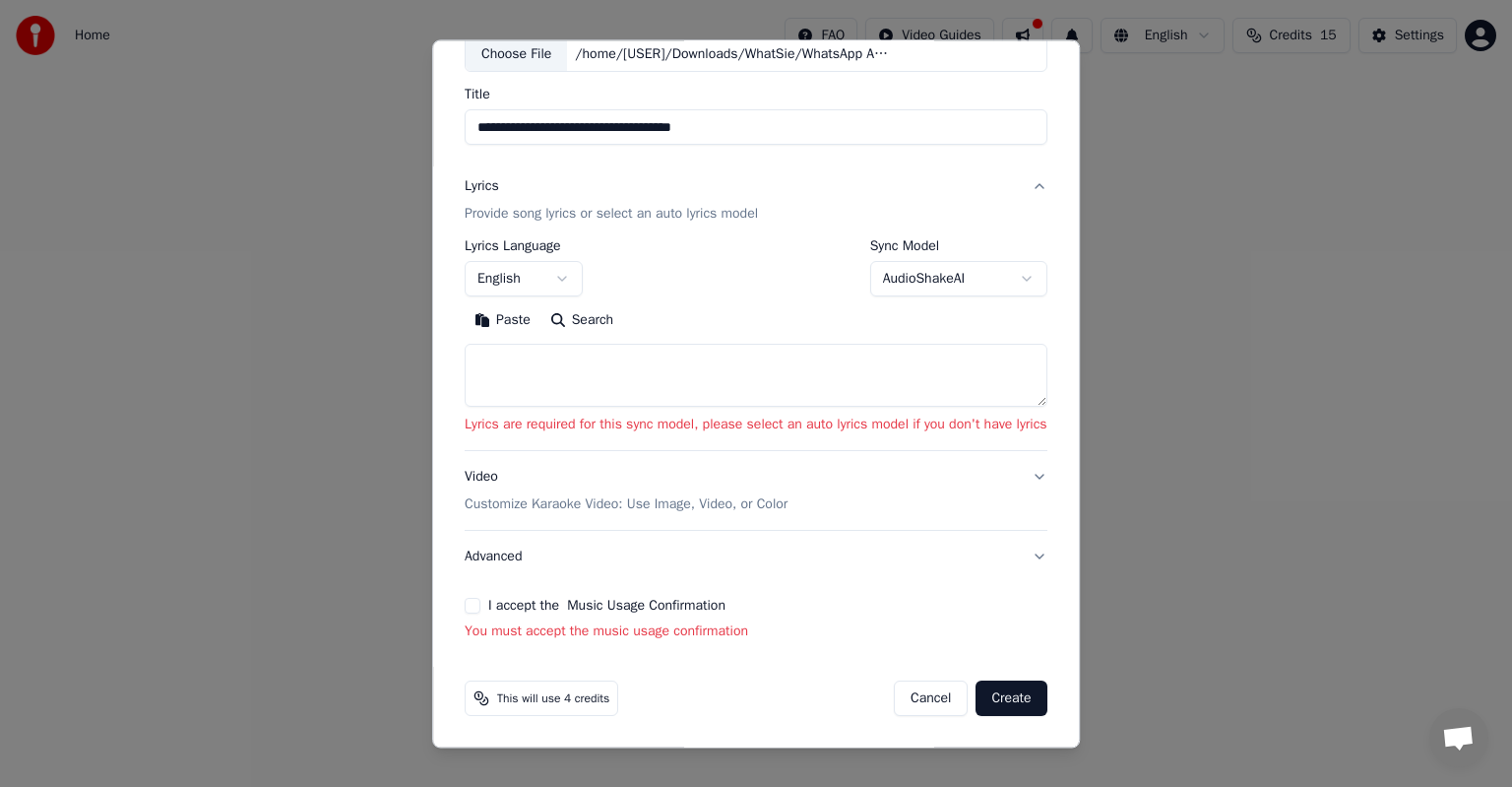 click on "Video Customize Karaoke Video: Use Image, Video, or Color" at bounding box center [756, 492] 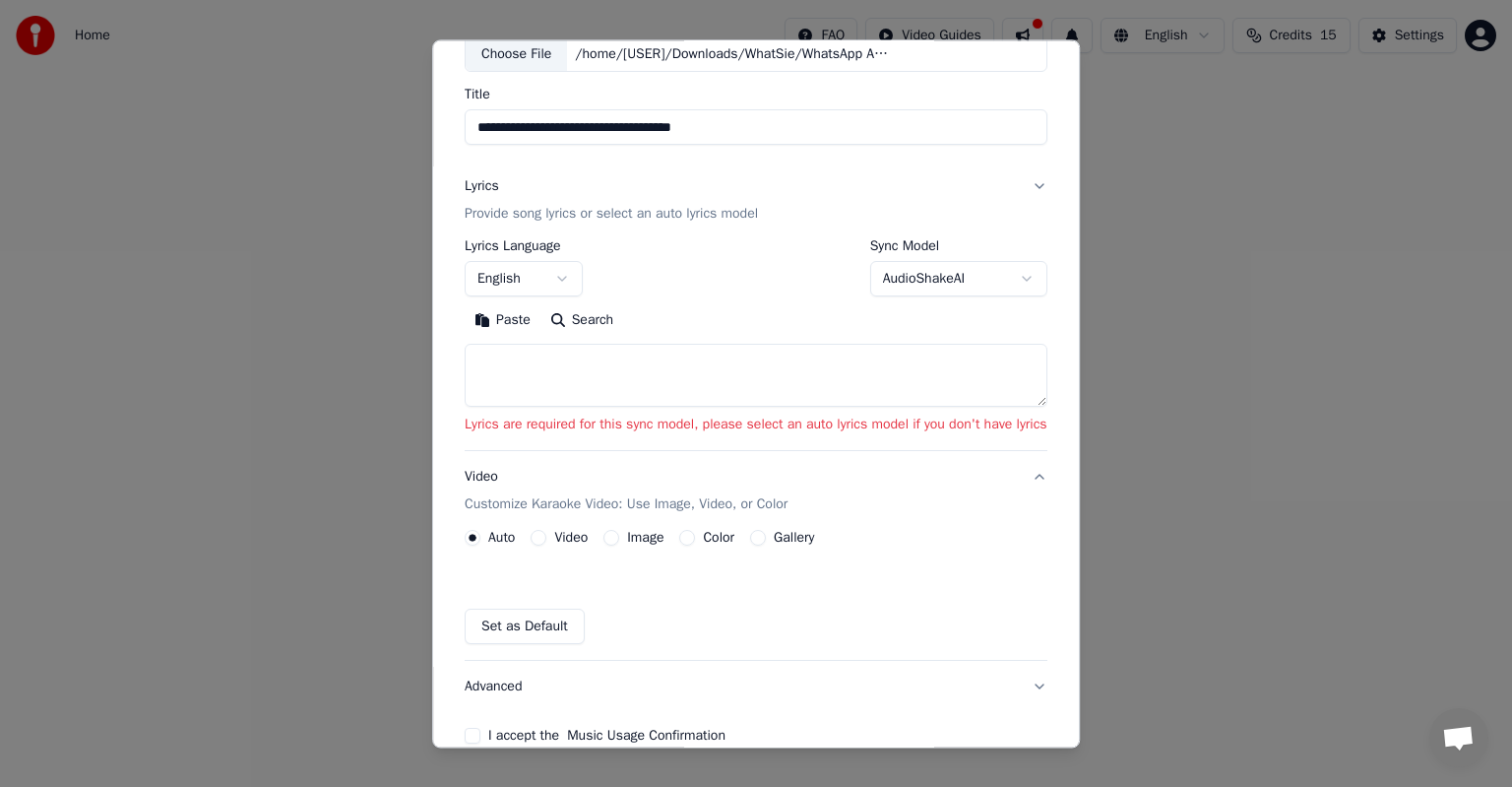 scroll, scrollTop: 44, scrollLeft: 0, axis: vertical 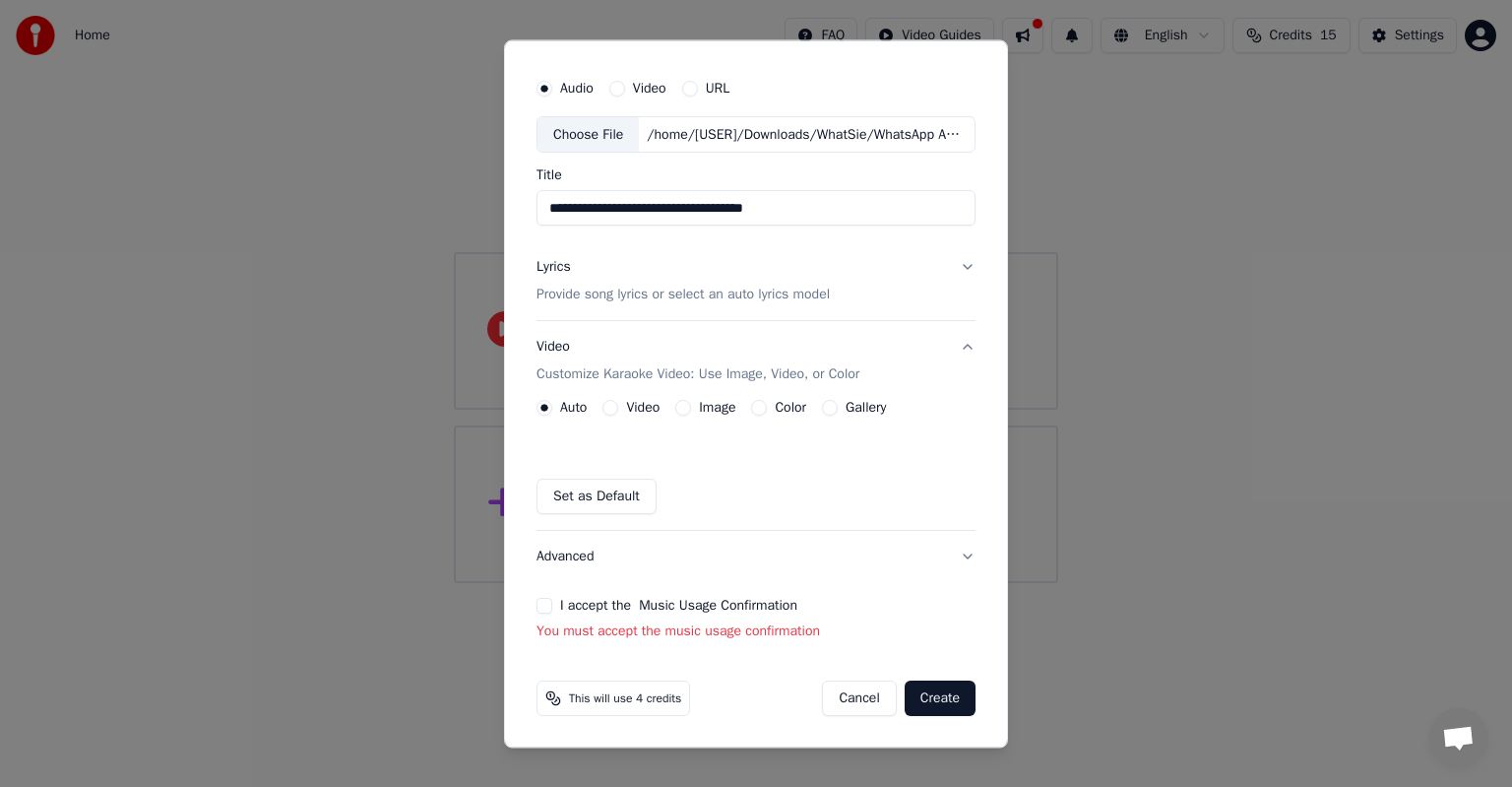 click on "Auto" at bounding box center (573, 409) 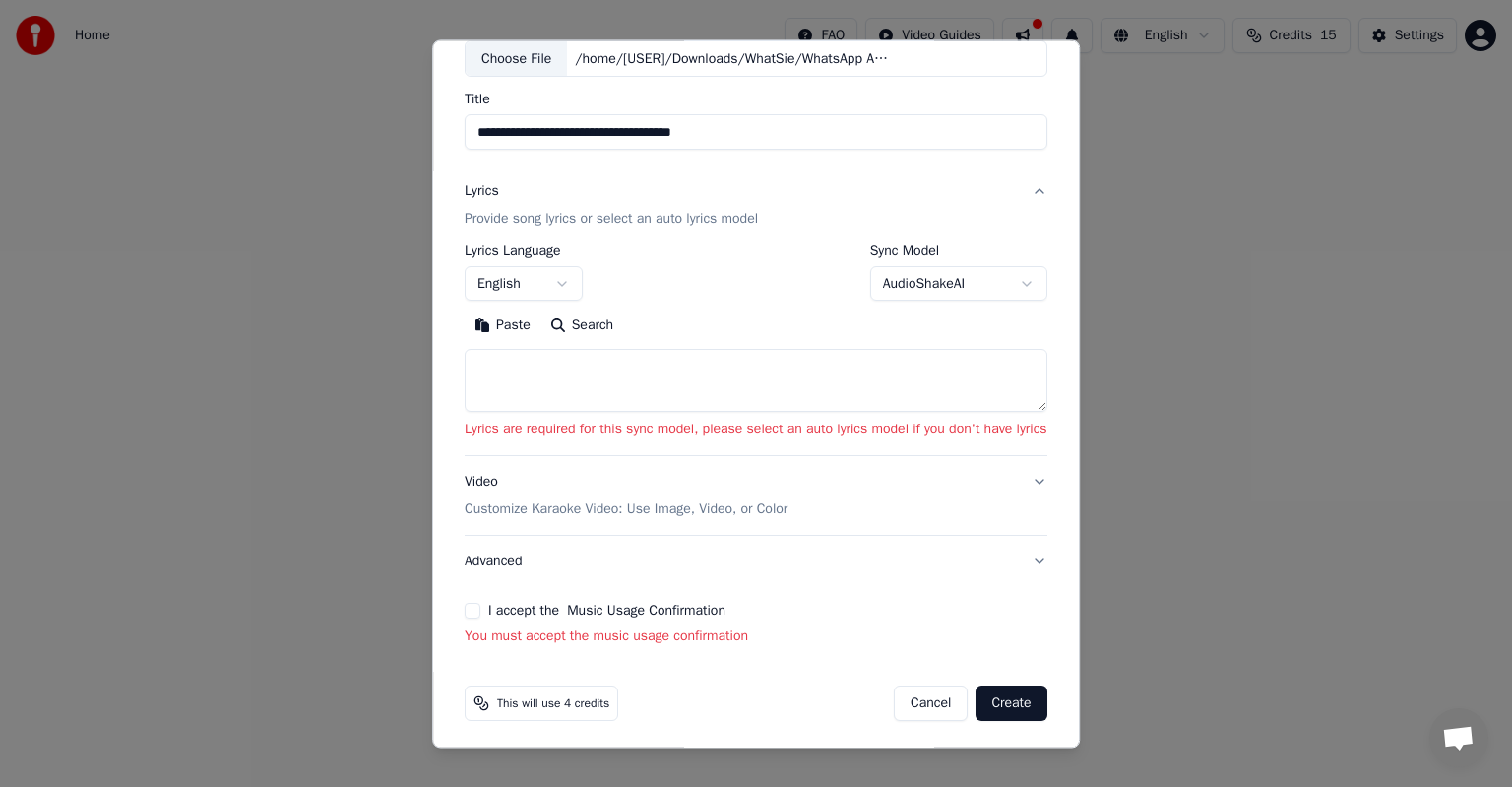 scroll, scrollTop: 125, scrollLeft: 0, axis: vertical 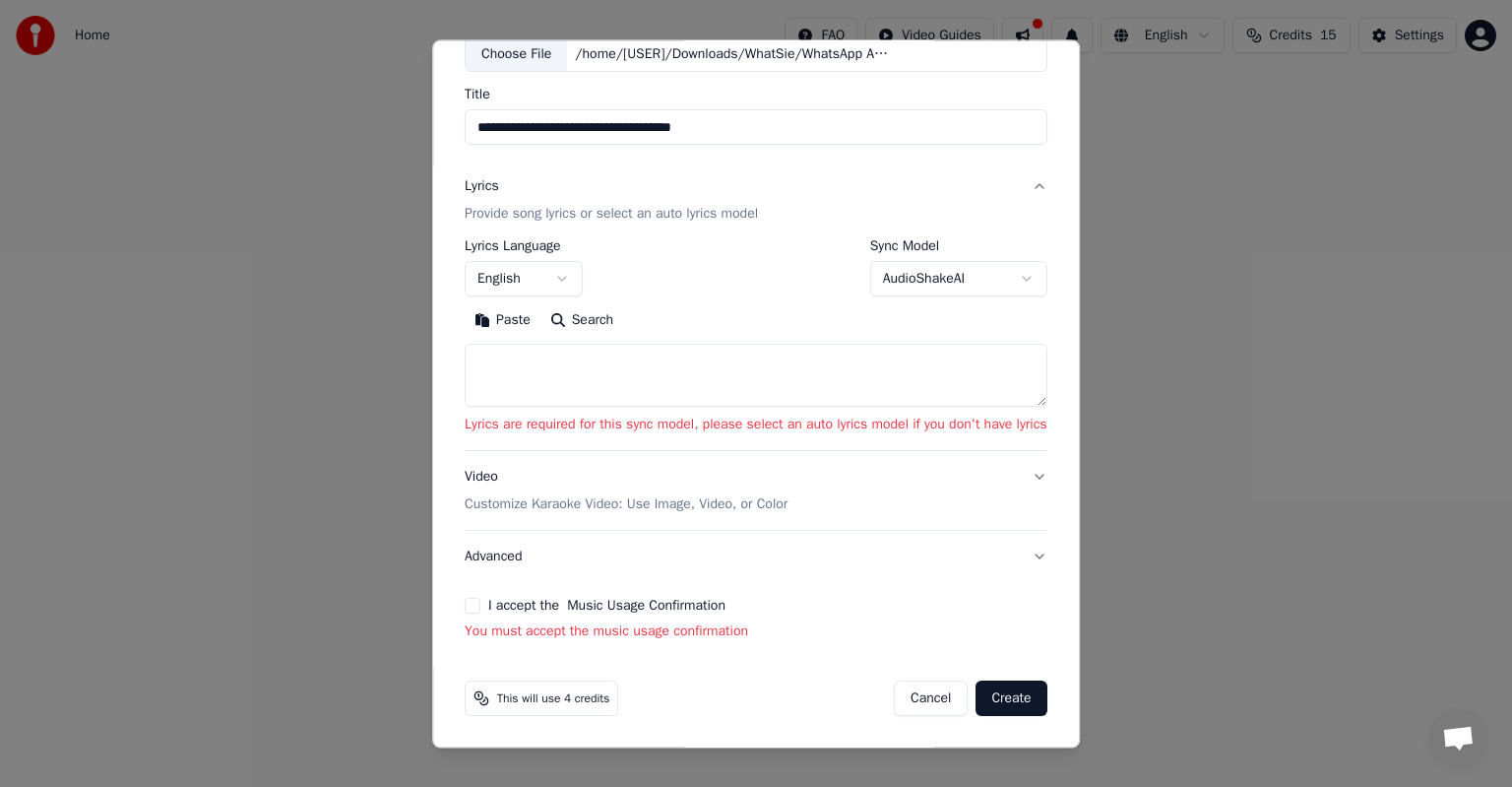 click on "Video Customize Karaoke Video: Use Image, Video, or Color" at bounding box center (756, 492) 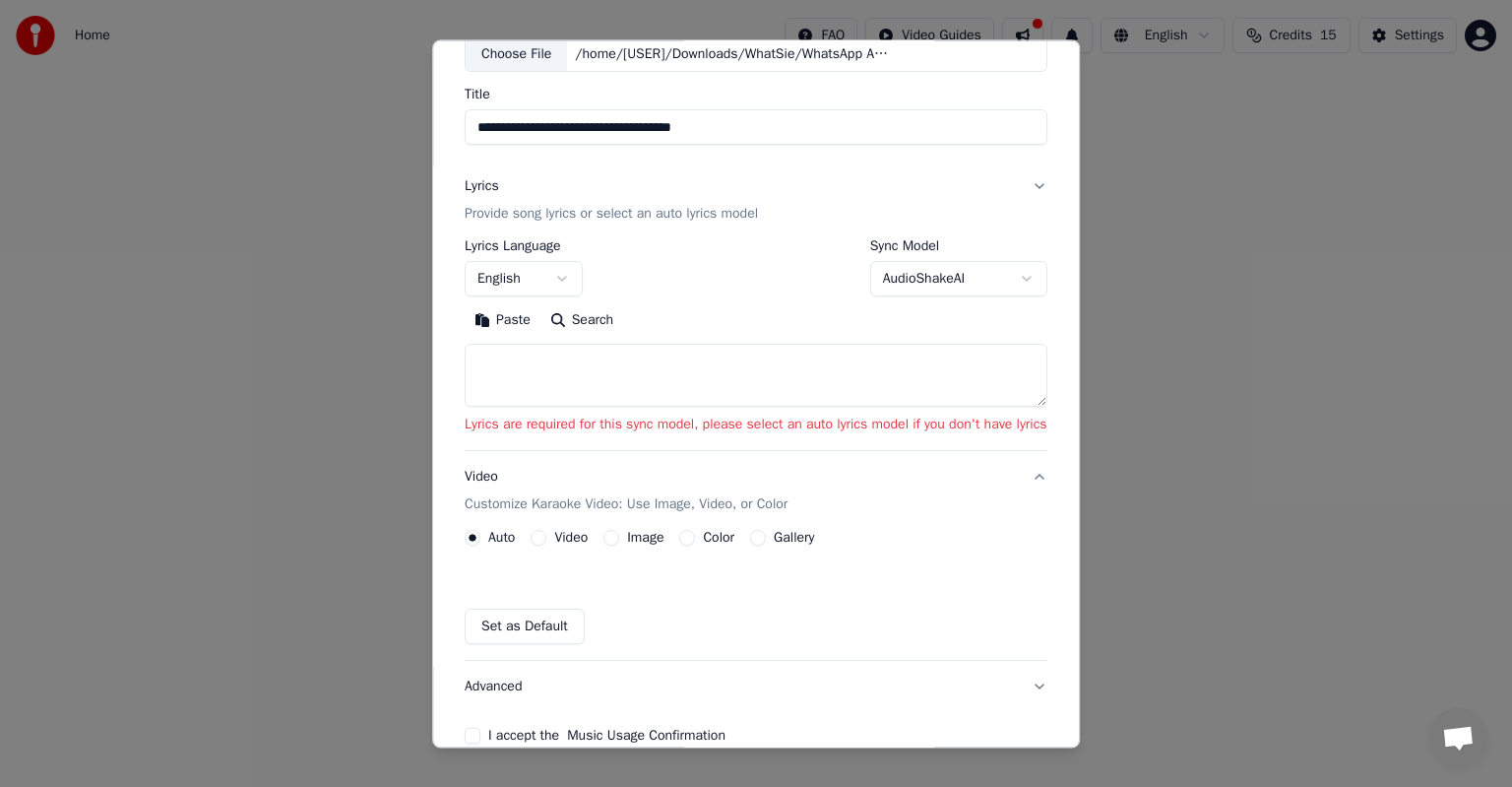 scroll, scrollTop: 44, scrollLeft: 0, axis: vertical 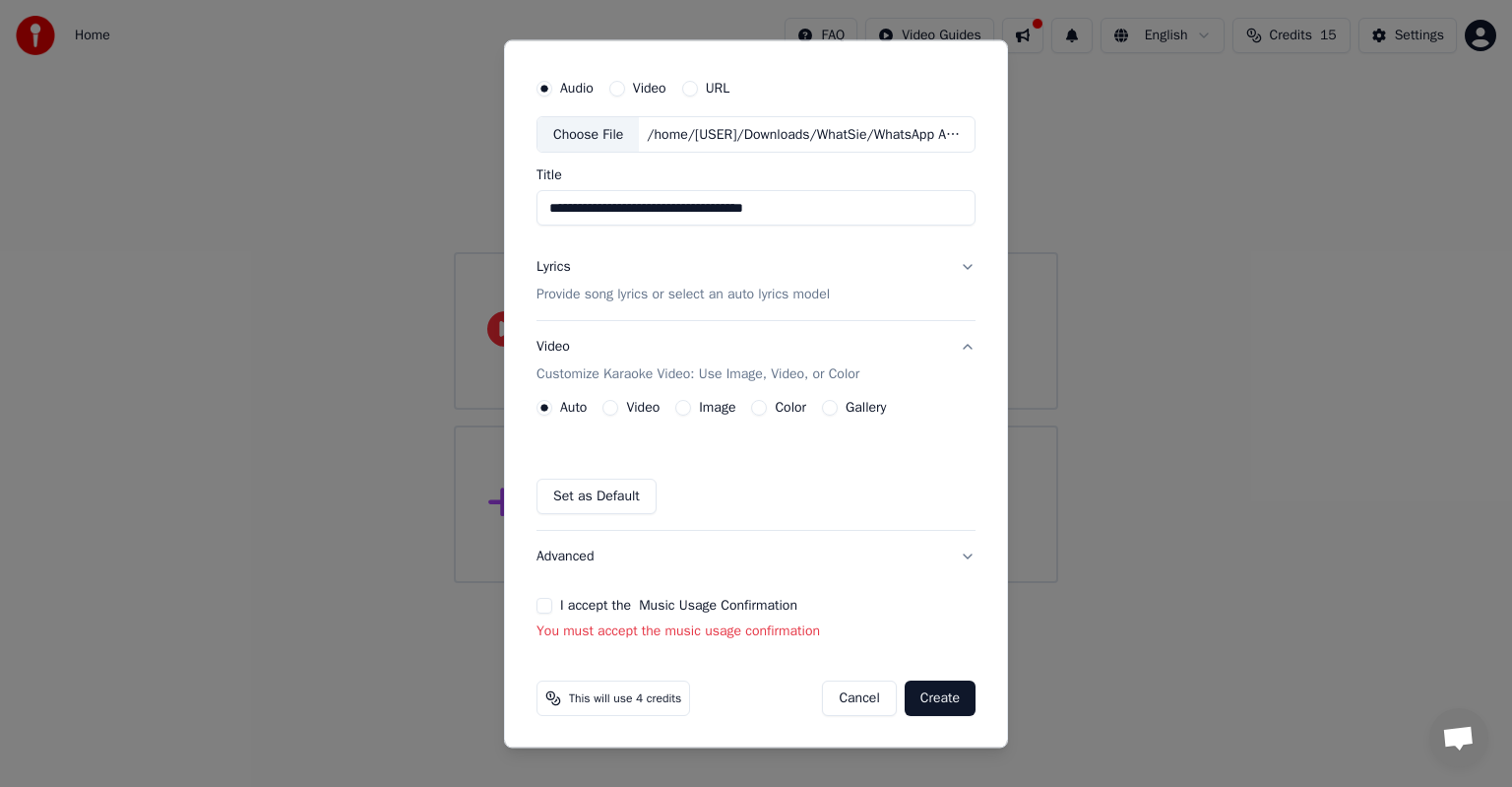 click on "Create" at bounding box center (940, 699) 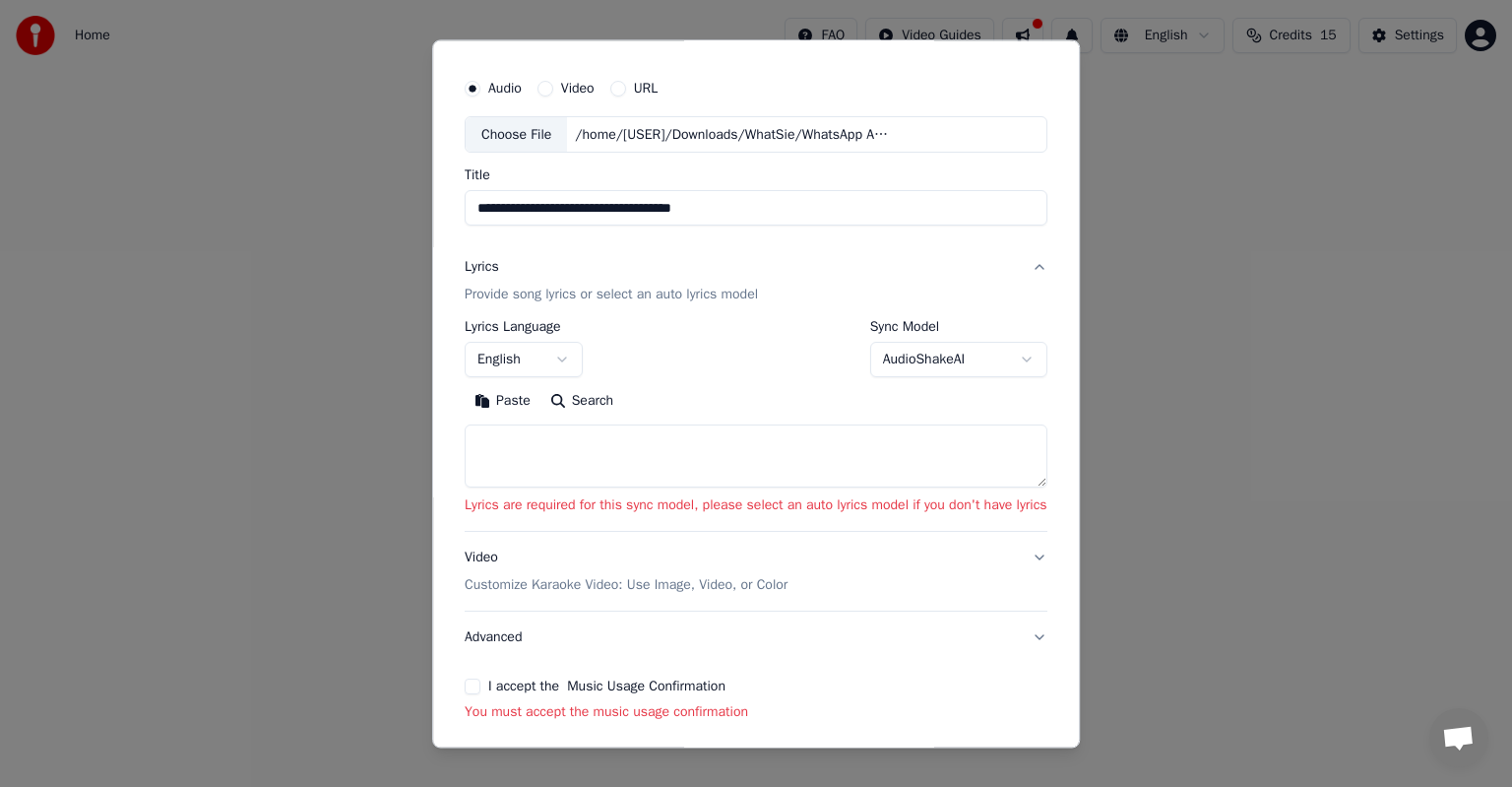 click on "Lyrics Provide song lyrics or select an auto lyrics model" at bounding box center [756, 282] 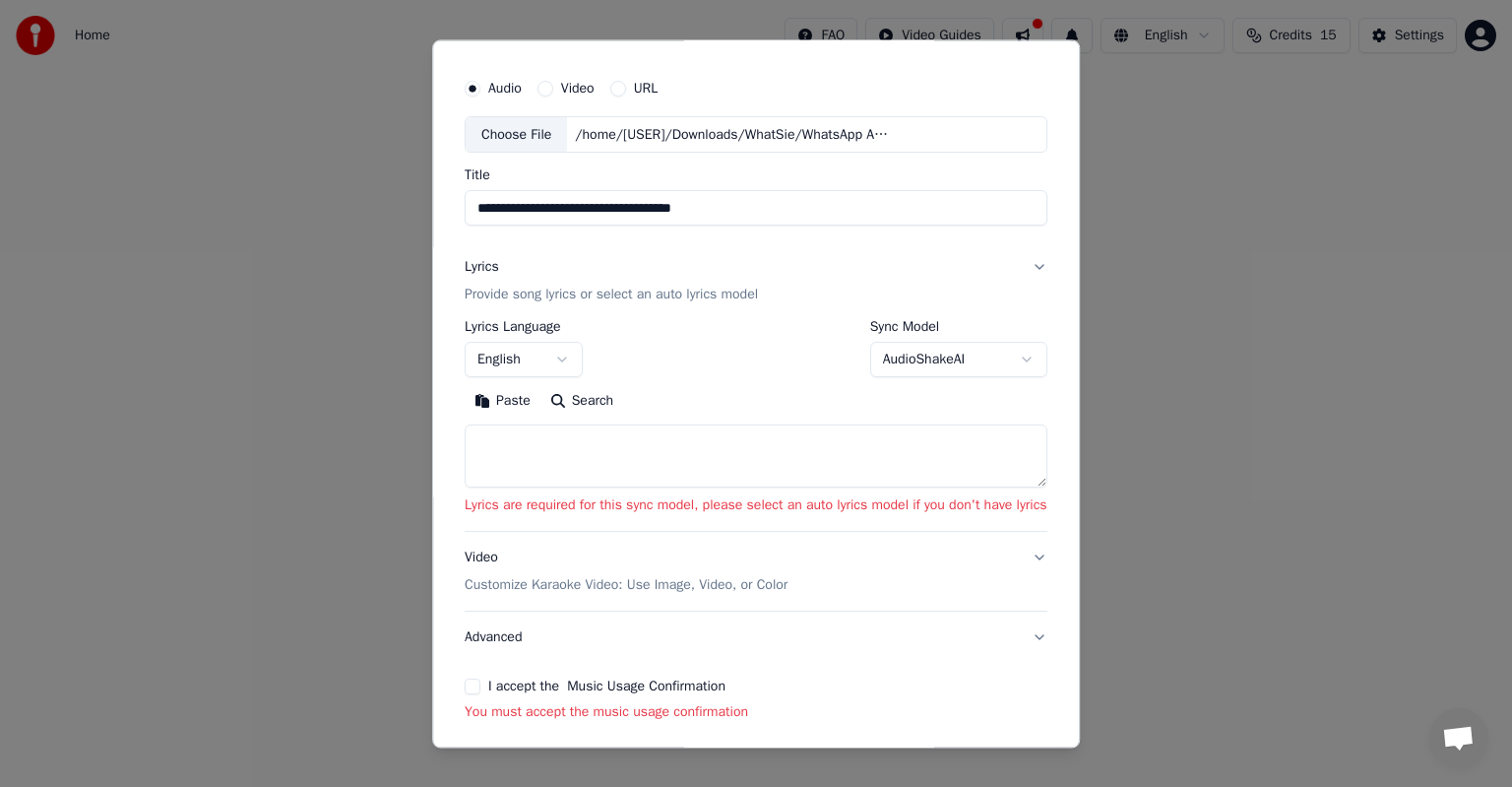 scroll, scrollTop: 0, scrollLeft: 0, axis: both 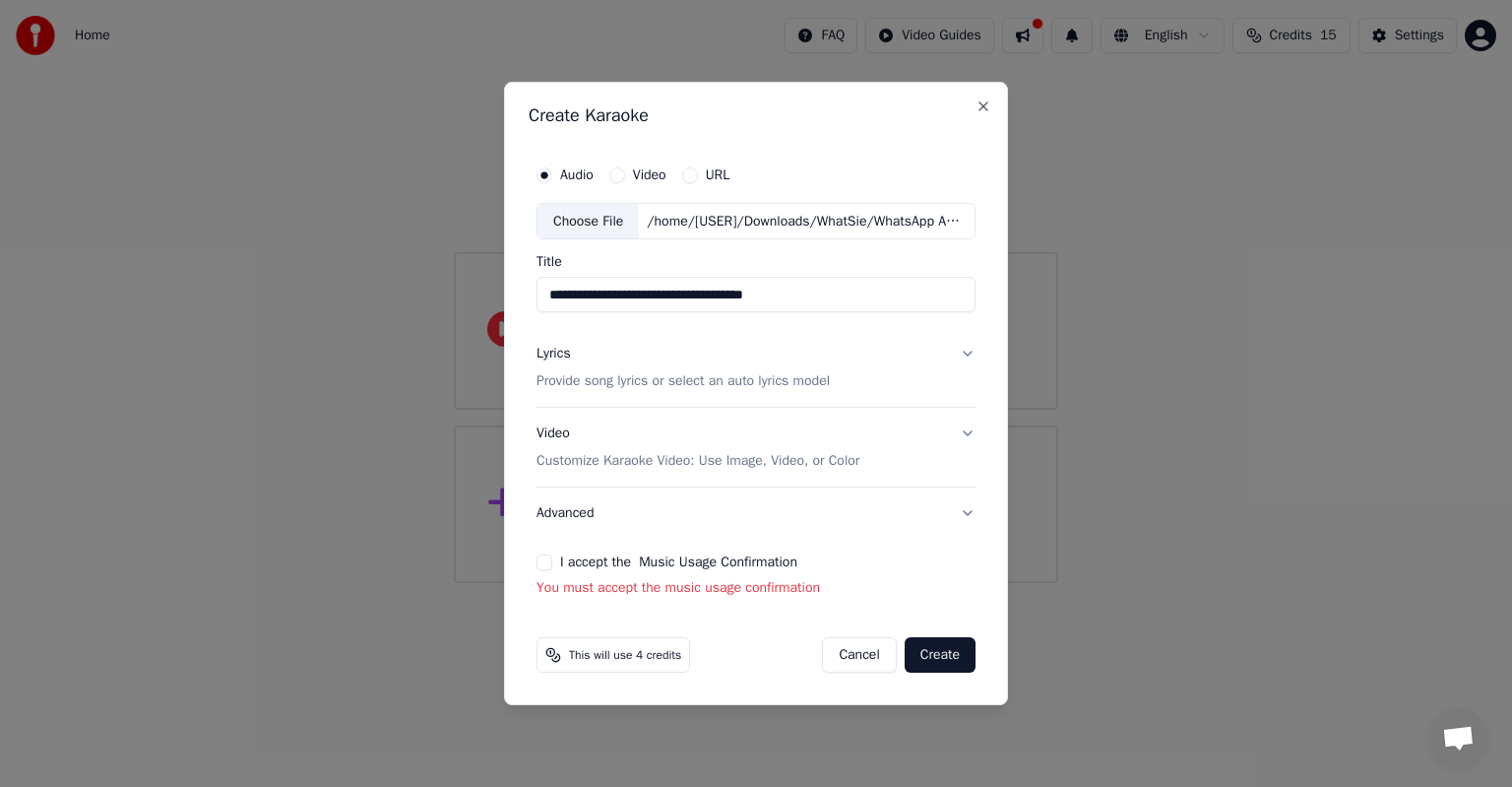 click on "Create" at bounding box center [940, 655] 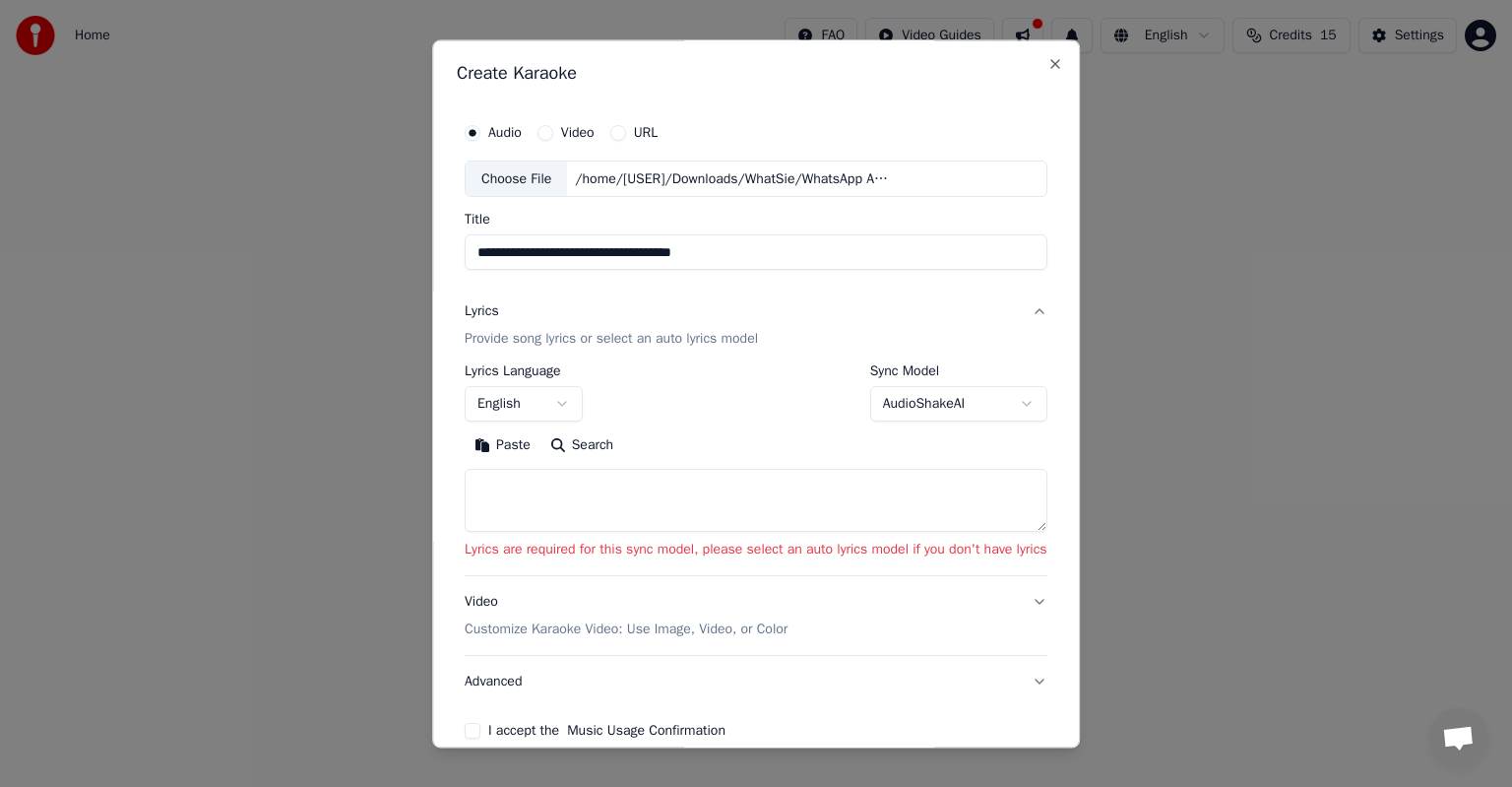 scroll, scrollTop: 125, scrollLeft: 0, axis: vertical 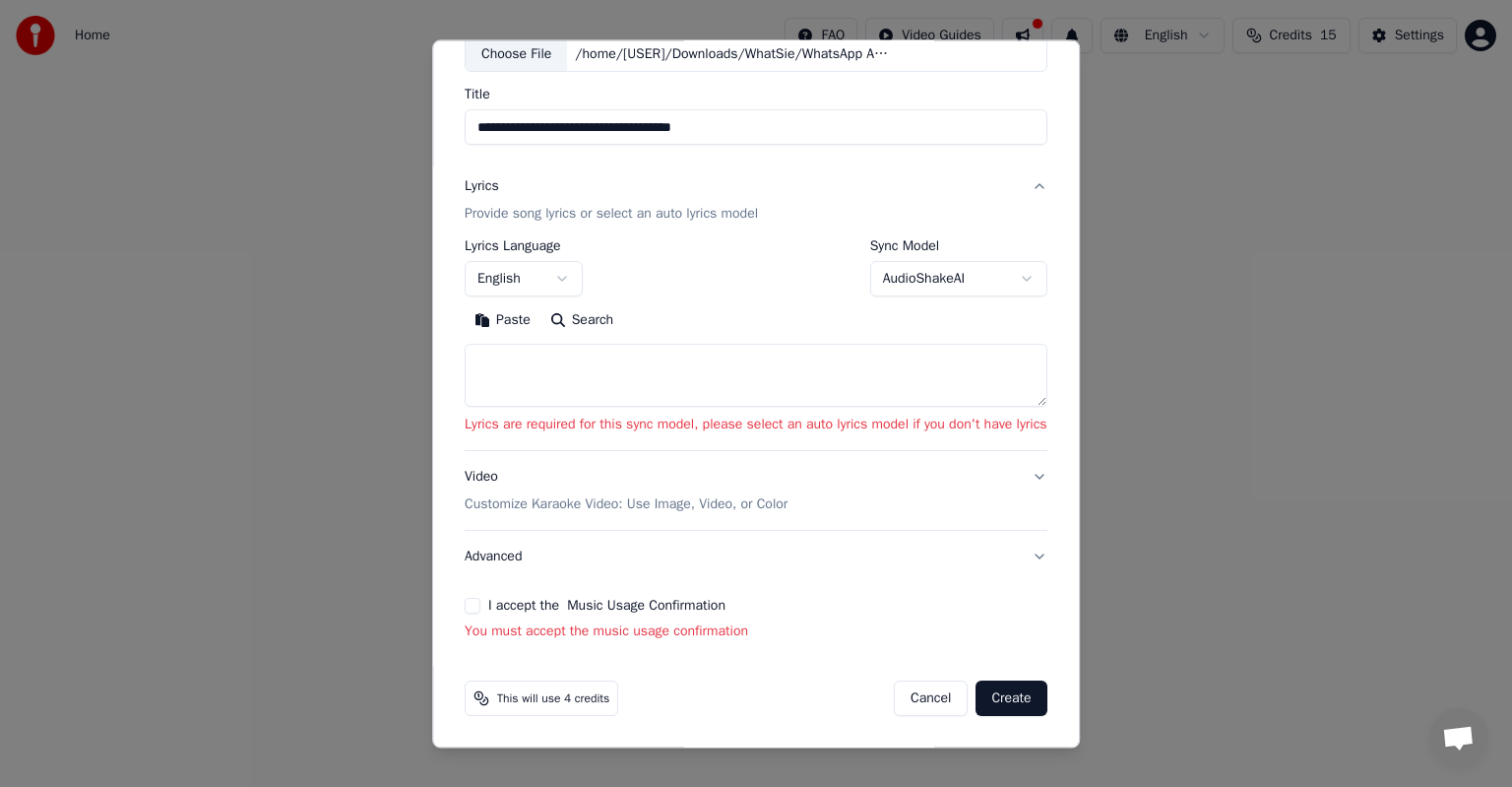 click on "I accept the   Music Usage Confirmation" at bounding box center [472, 607] 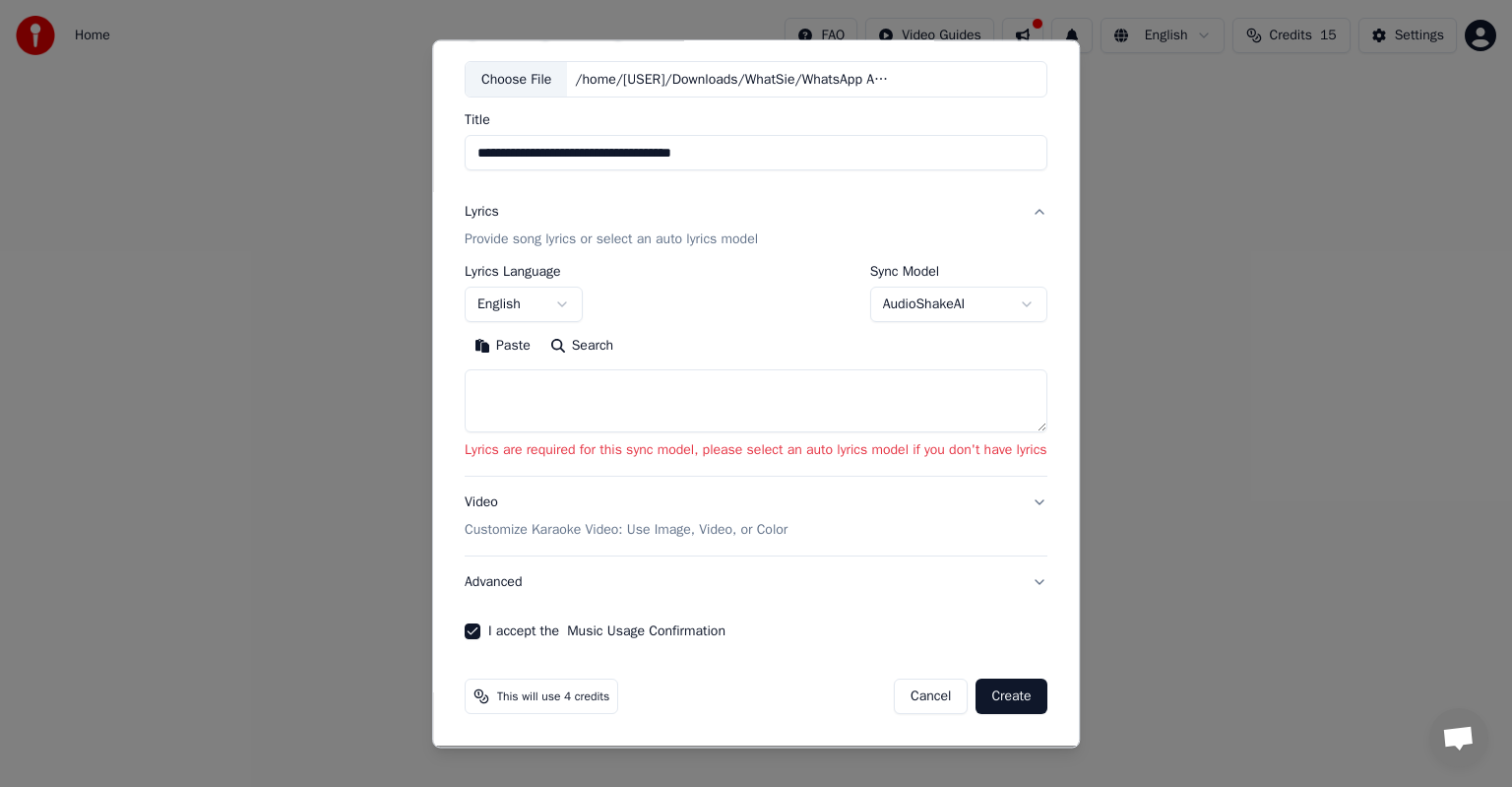 scroll, scrollTop: 98, scrollLeft: 0, axis: vertical 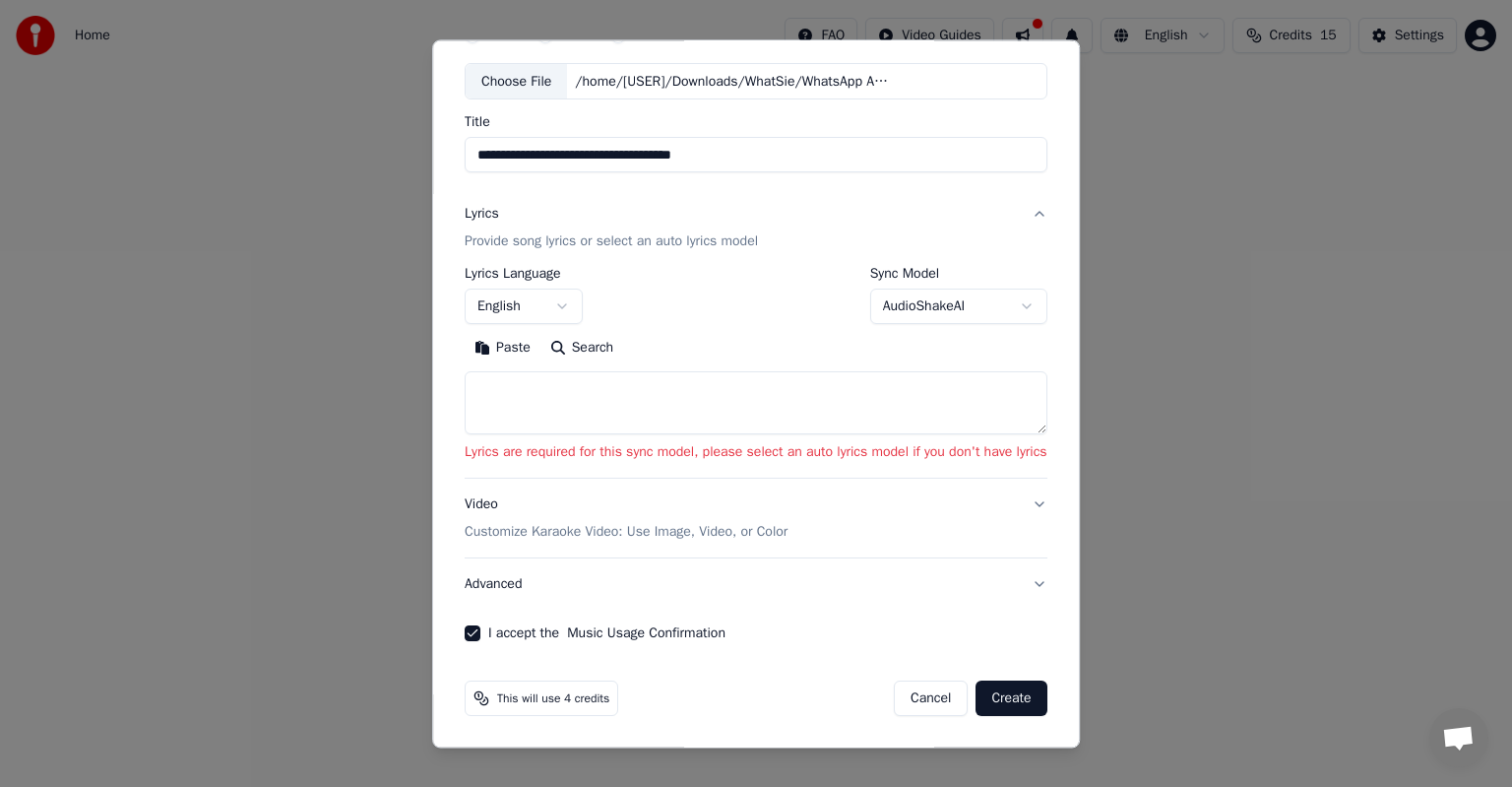 click on "Create" at bounding box center (1012, 699) 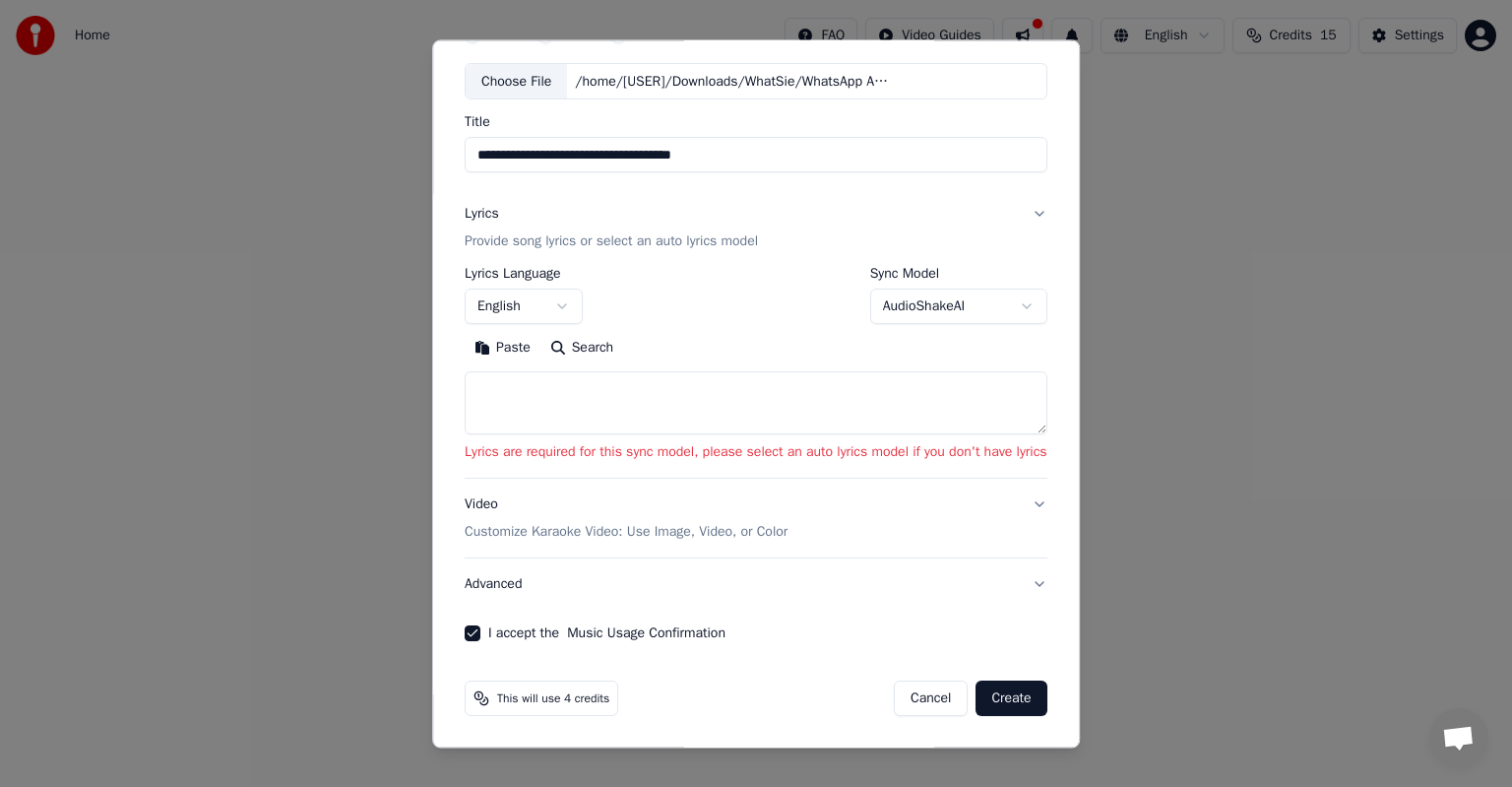 scroll, scrollTop: 0, scrollLeft: 0, axis: both 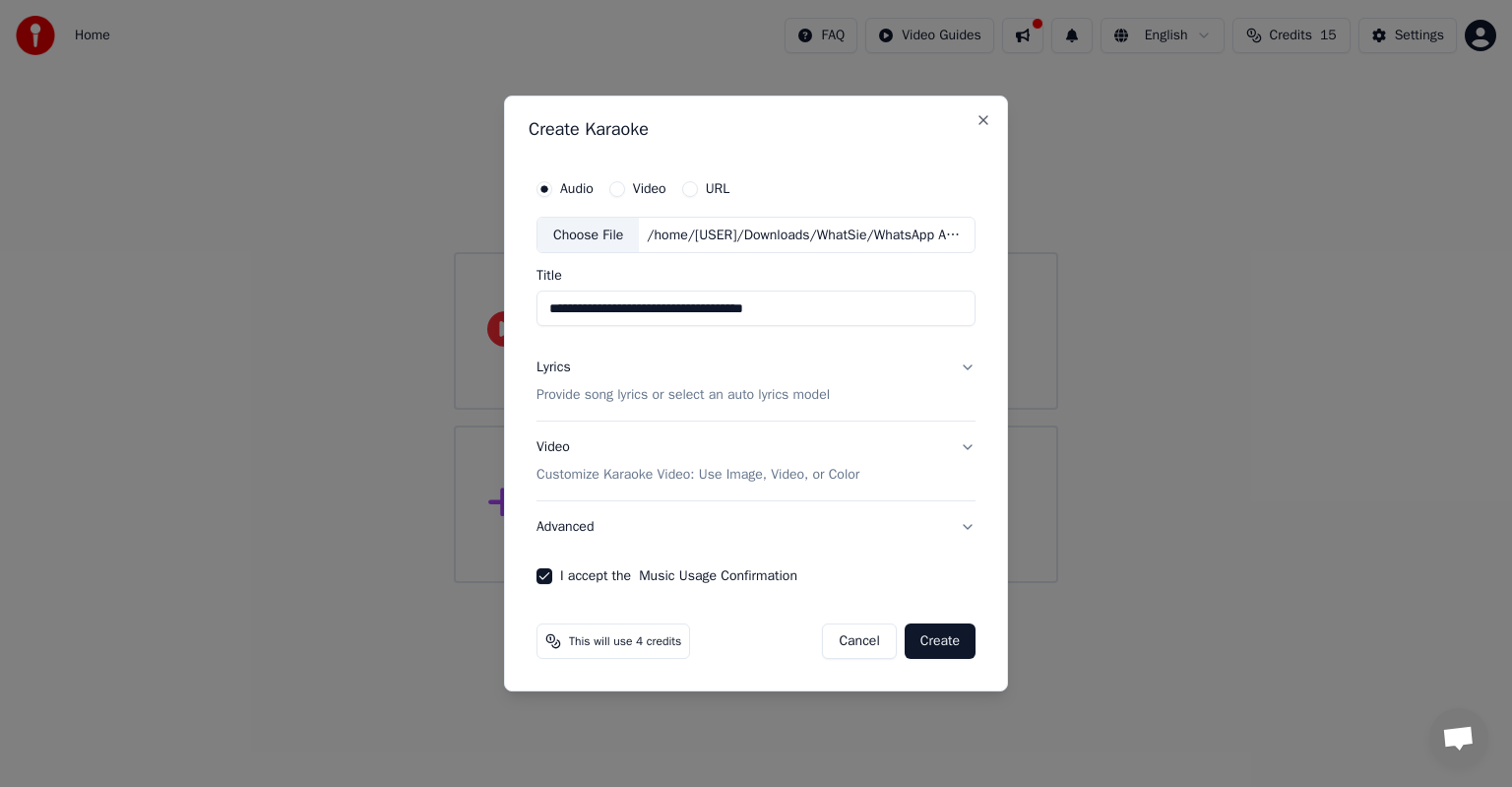 click on "Create" at bounding box center [940, 641] 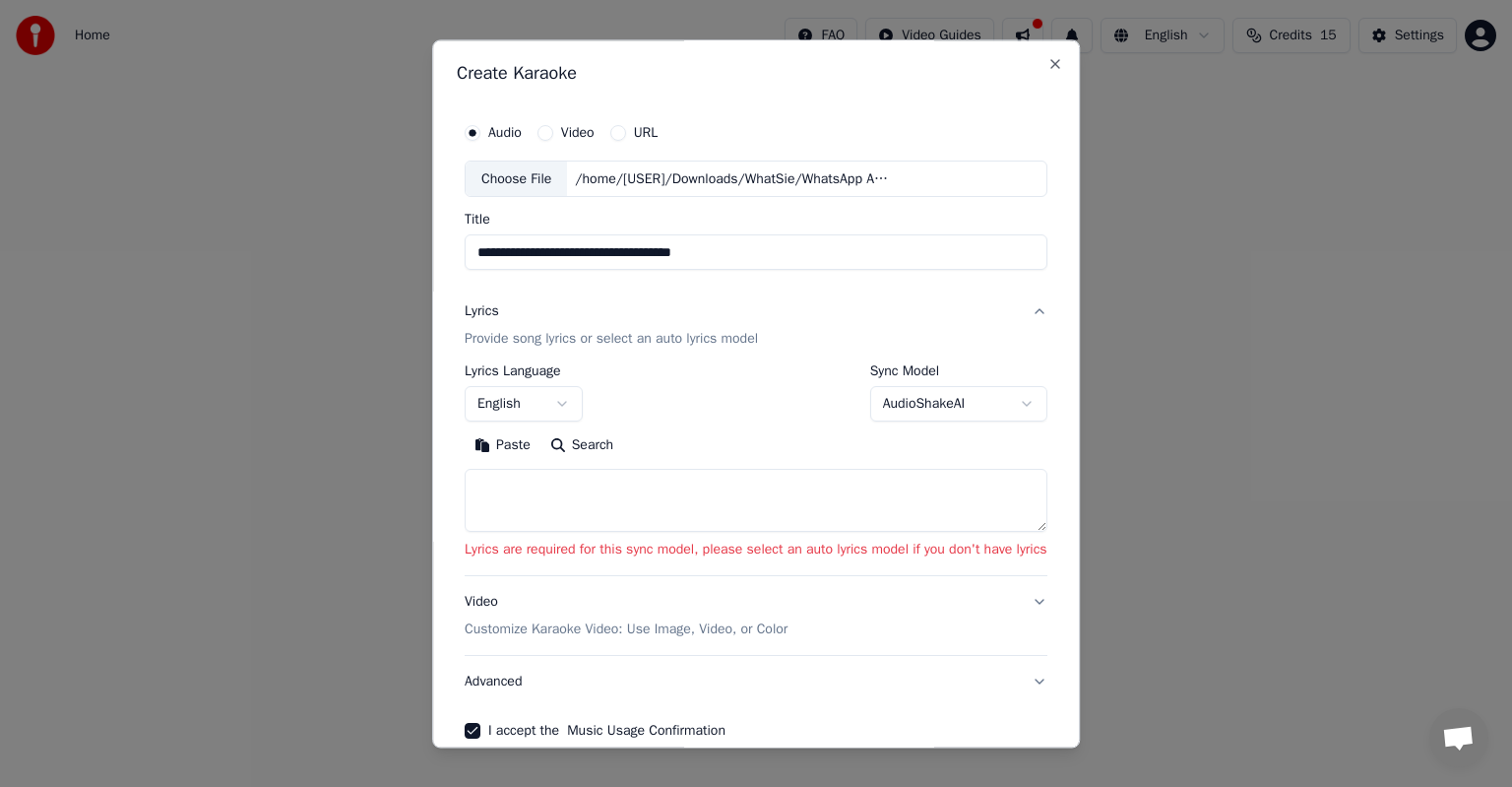 click on "Search" at bounding box center (582, 446) 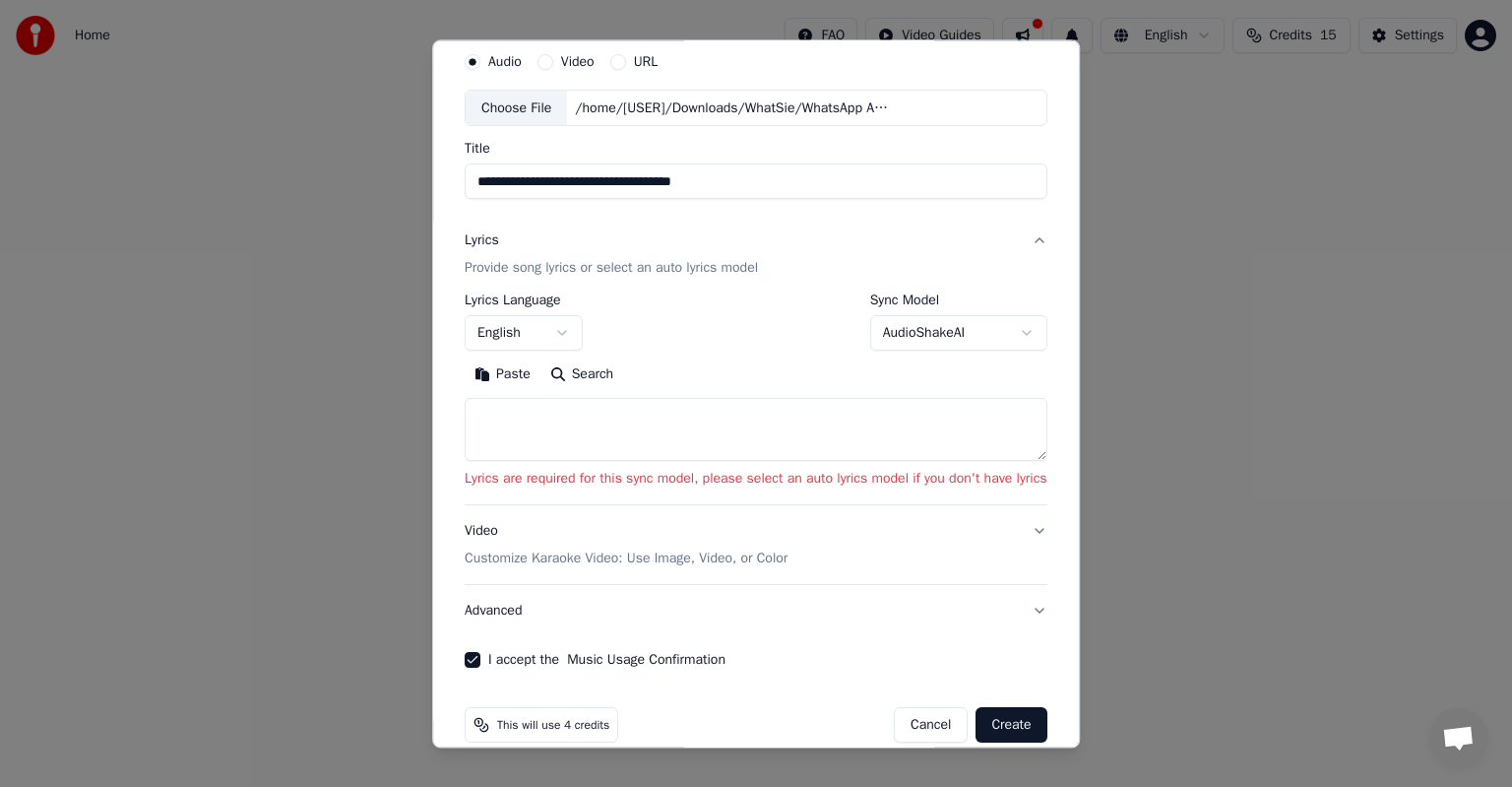 scroll, scrollTop: 98, scrollLeft: 0, axis: vertical 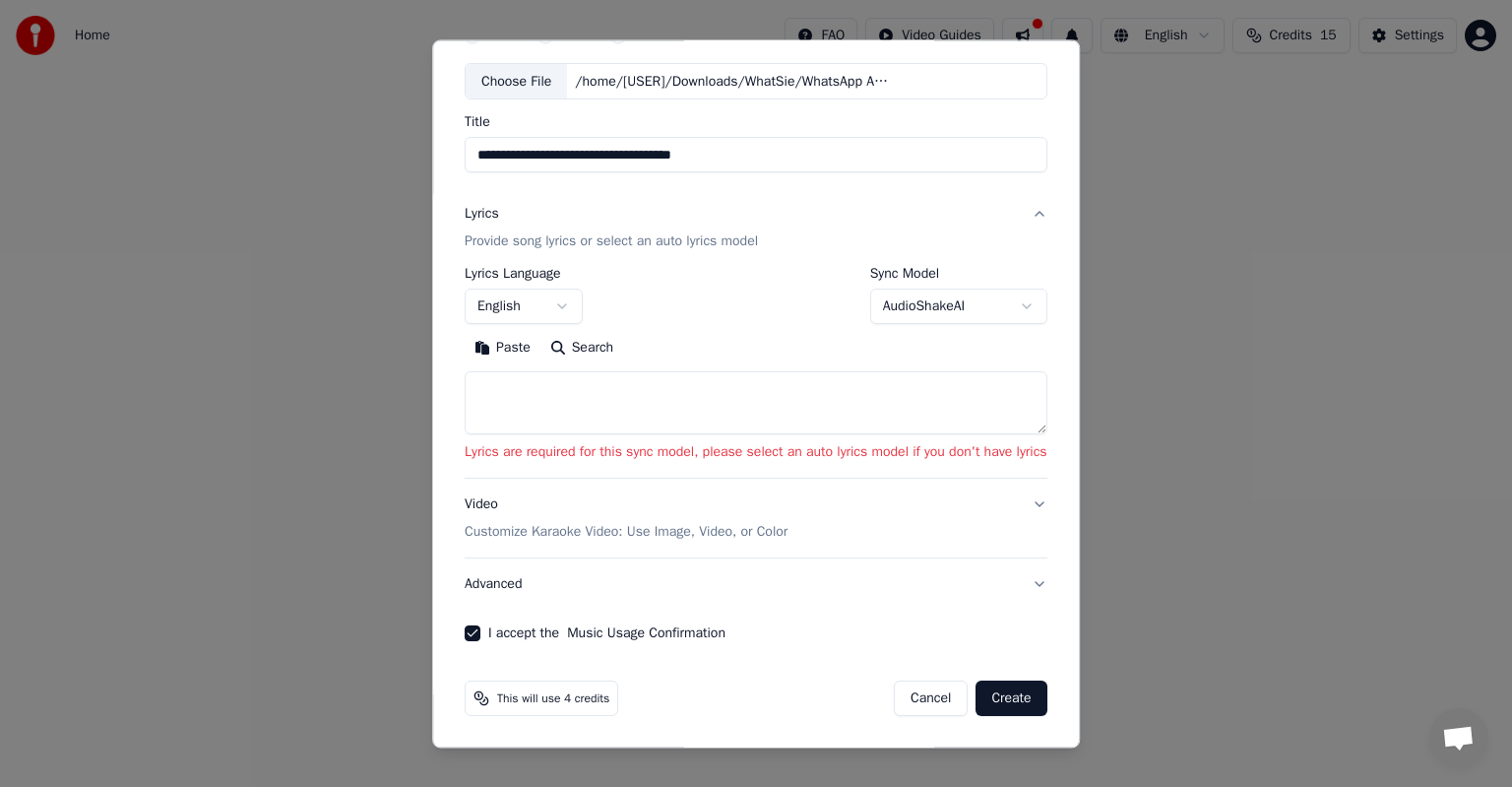 click on "Create" at bounding box center (1012, 699) 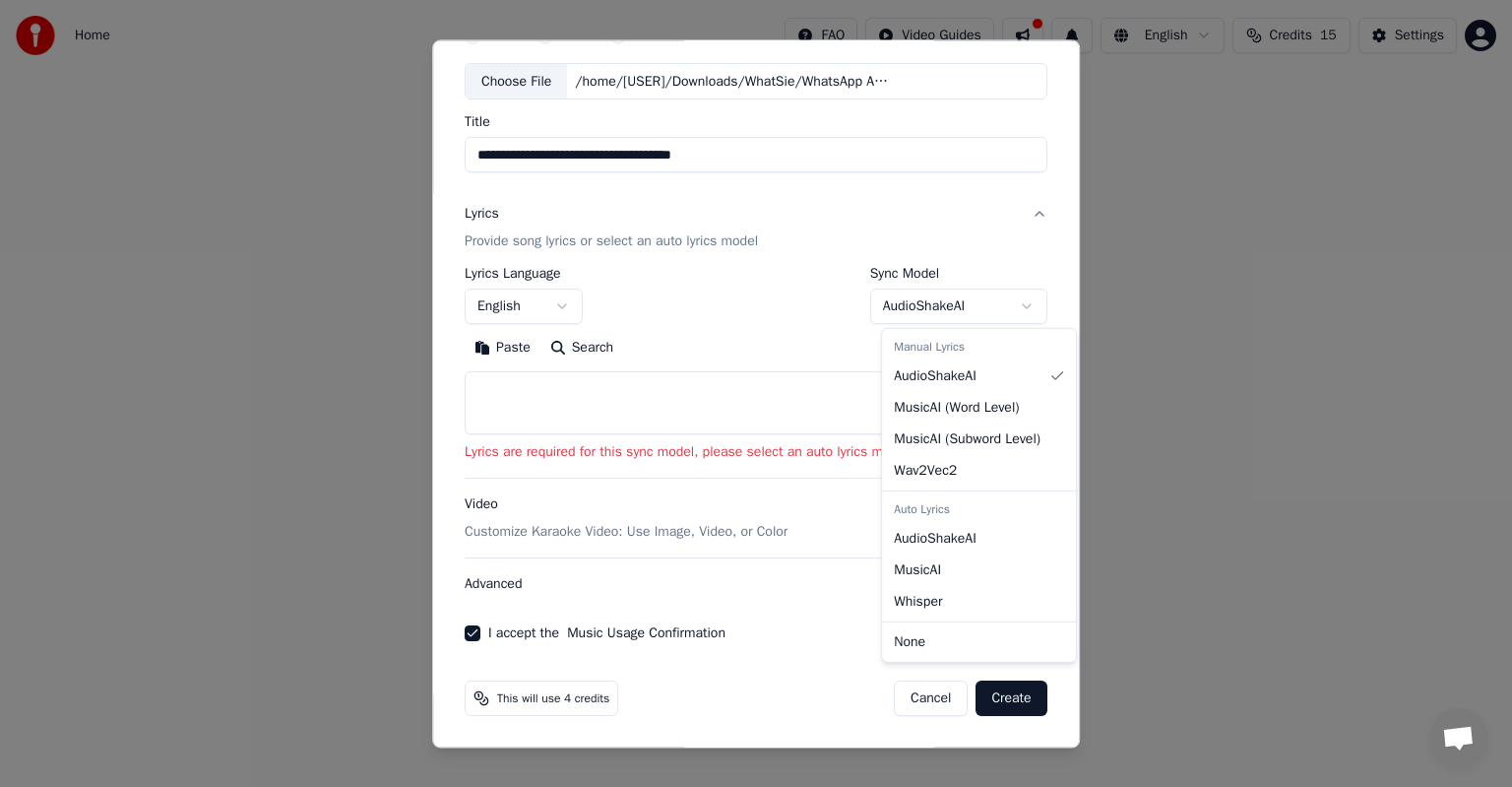 click on "**********" at bounding box center (756, 292) 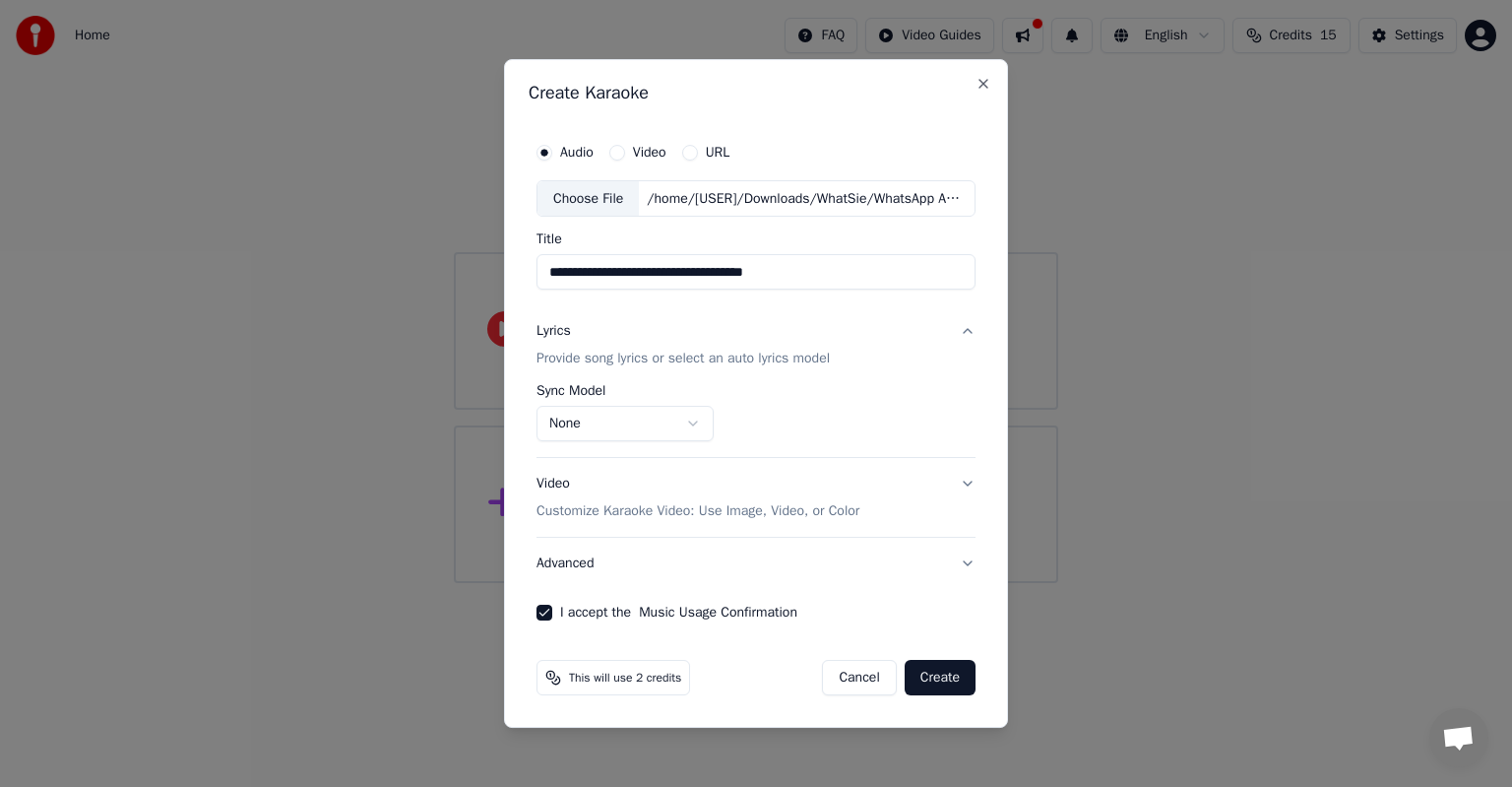 scroll, scrollTop: 0, scrollLeft: 0, axis: both 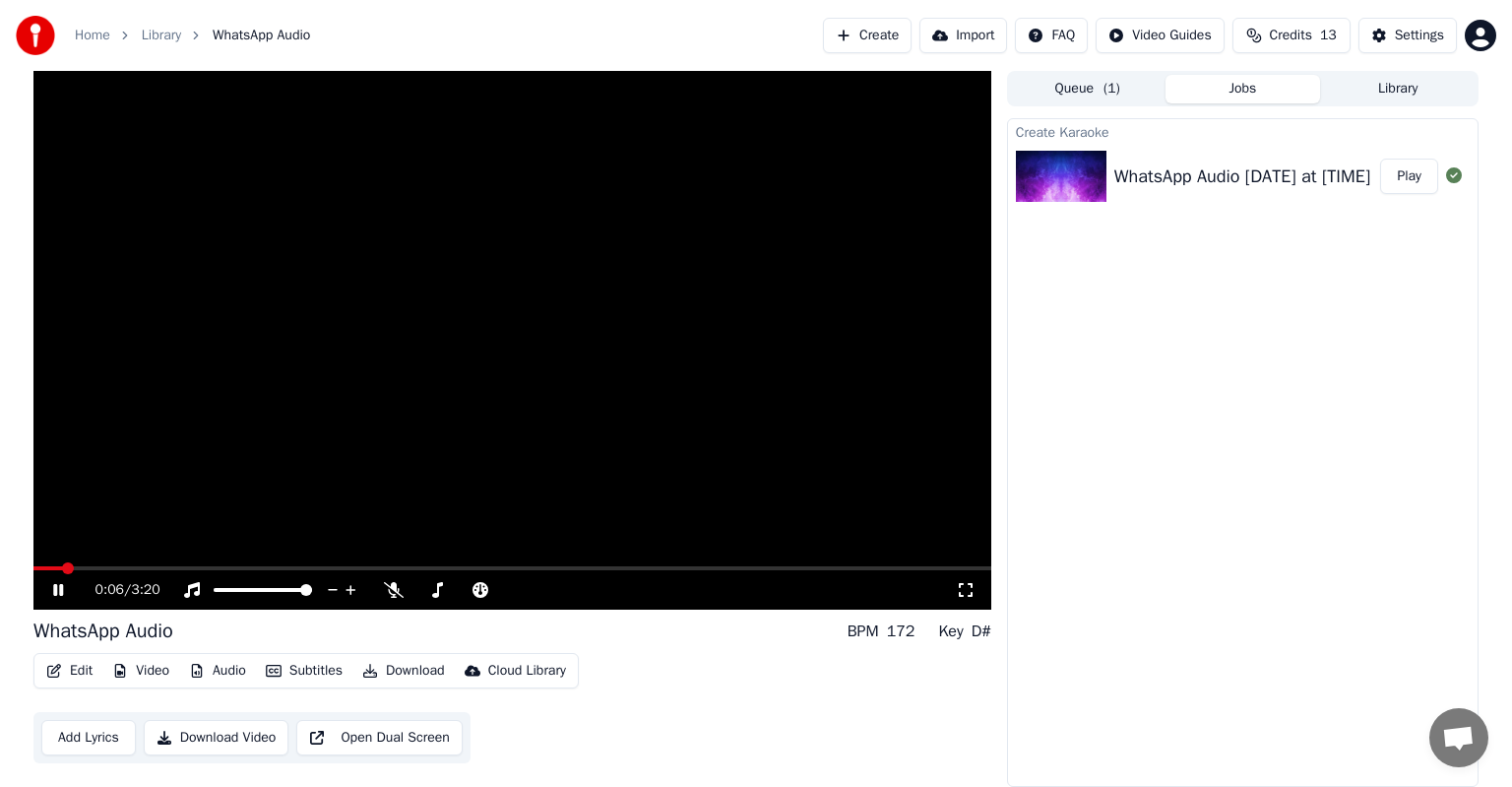 click on "Play" at bounding box center [1409, 176] 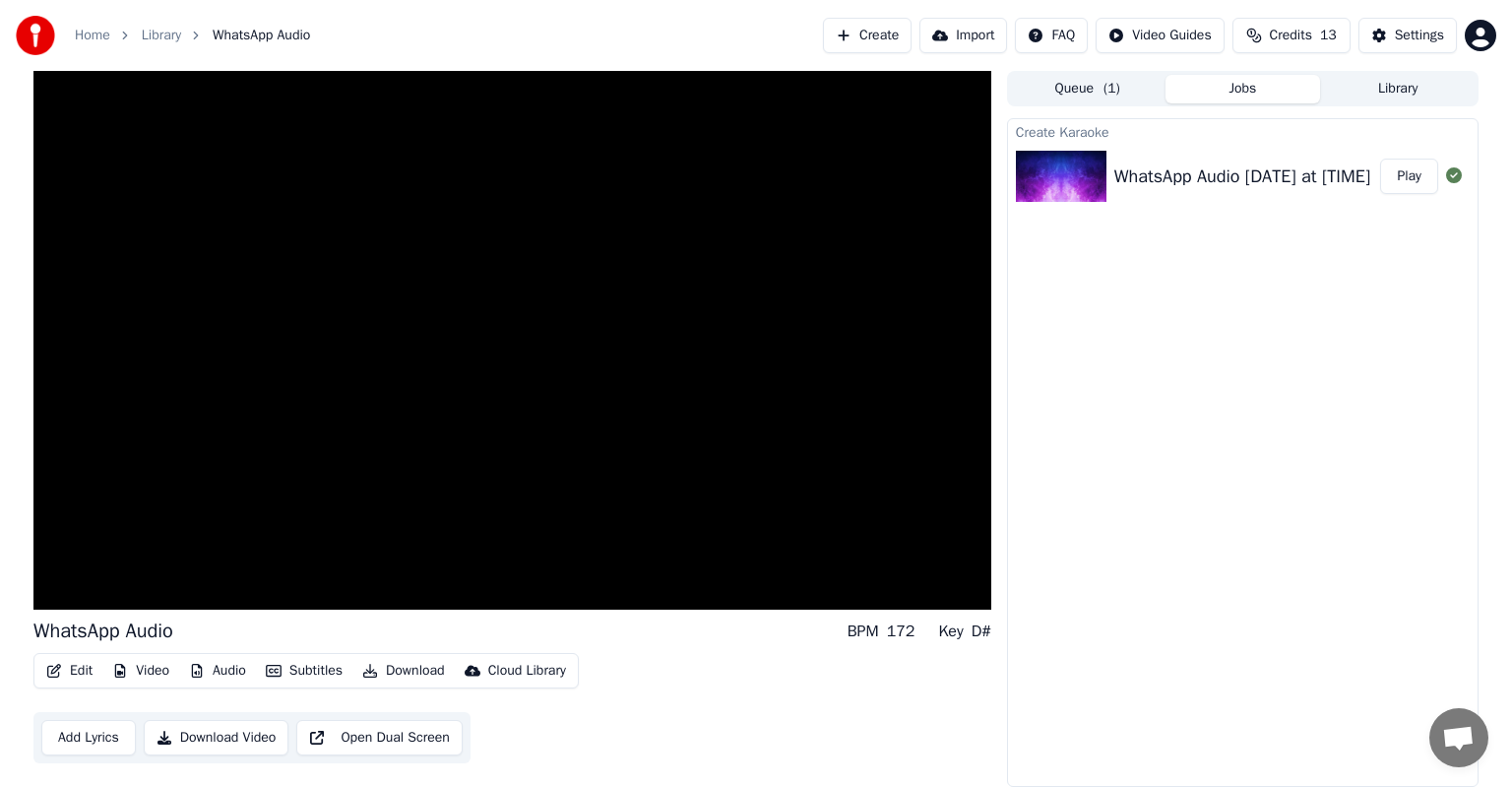 click on "Download" at bounding box center (404, 671) 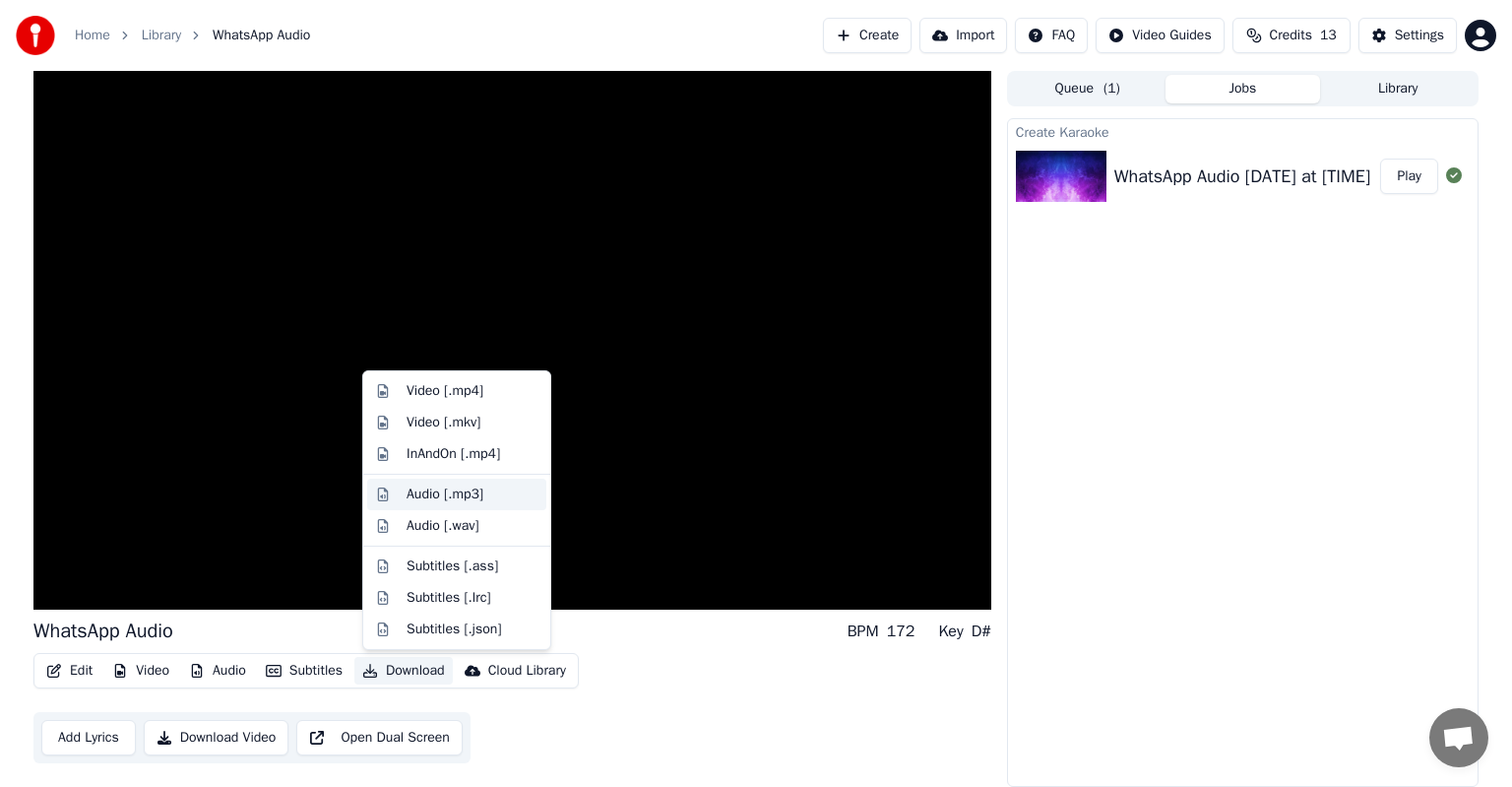 click on "Audio [.mp3]" at bounding box center [445, 494] 